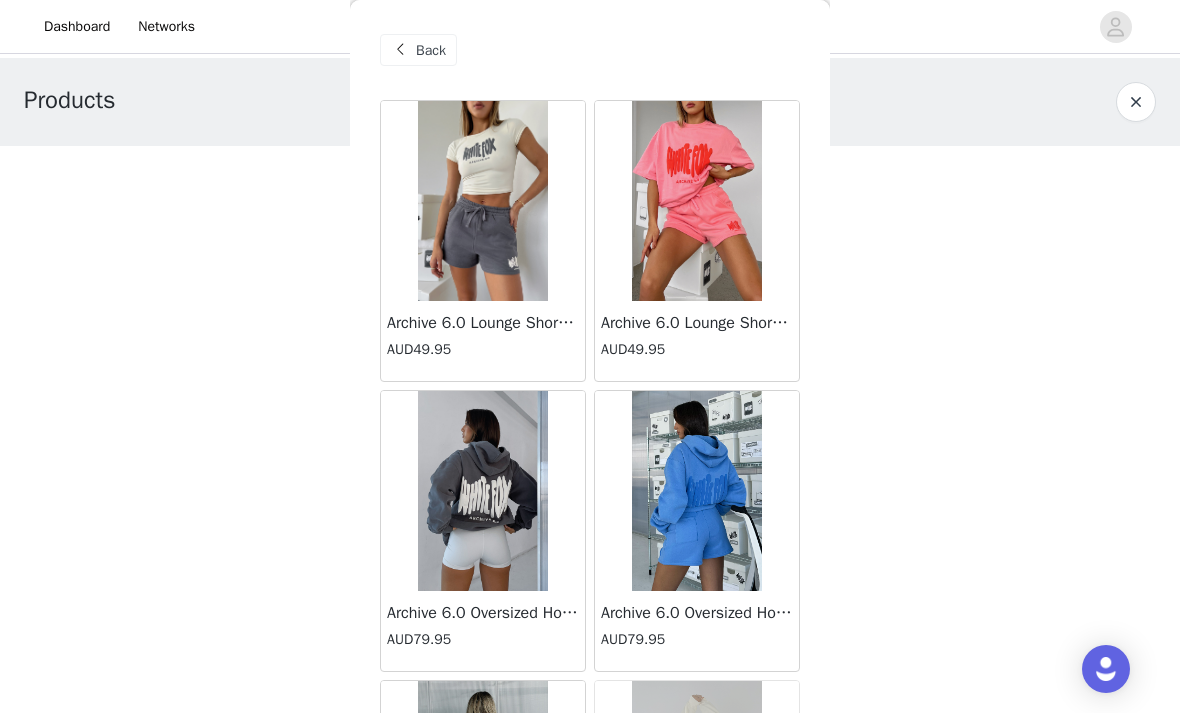 scroll, scrollTop: 6, scrollLeft: 0, axis: vertical 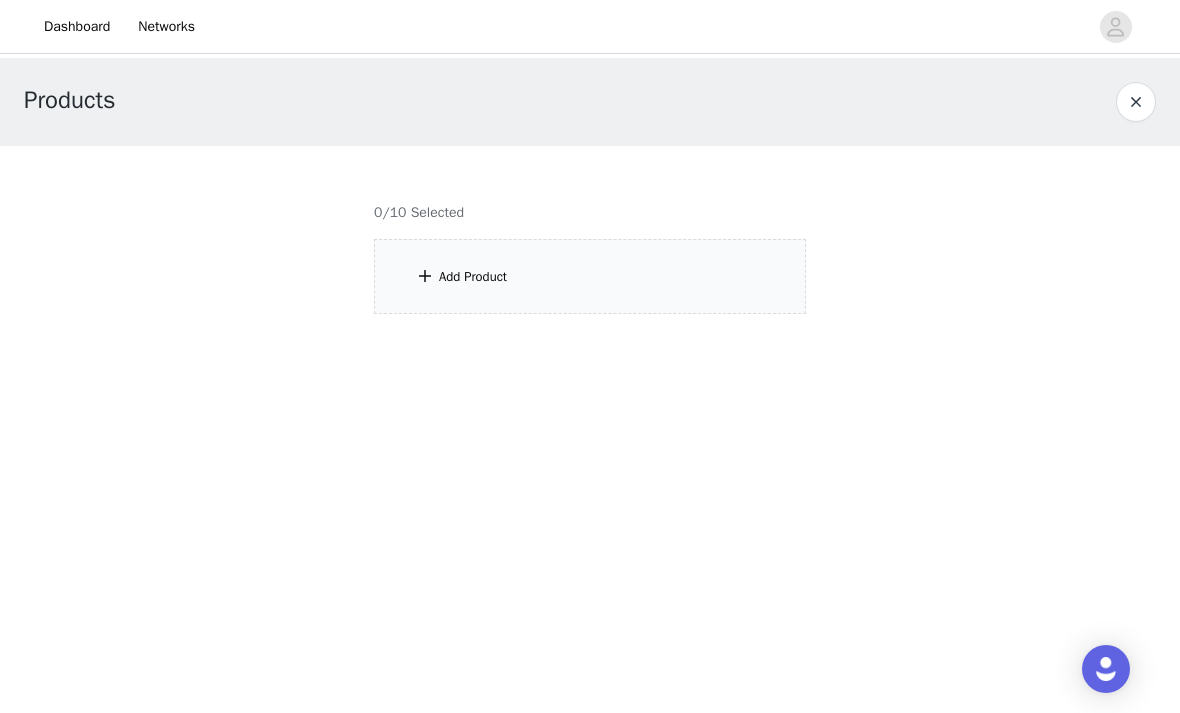 click at bounding box center (590, 242) 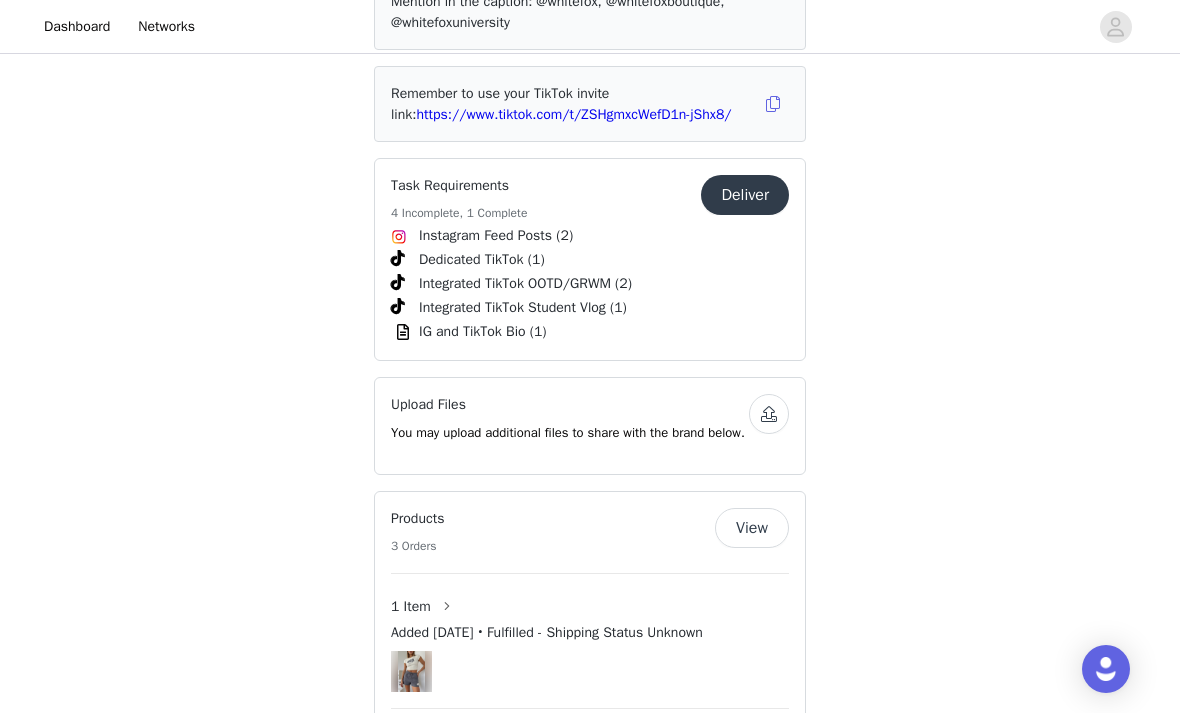 scroll, scrollTop: 2832, scrollLeft: 0, axis: vertical 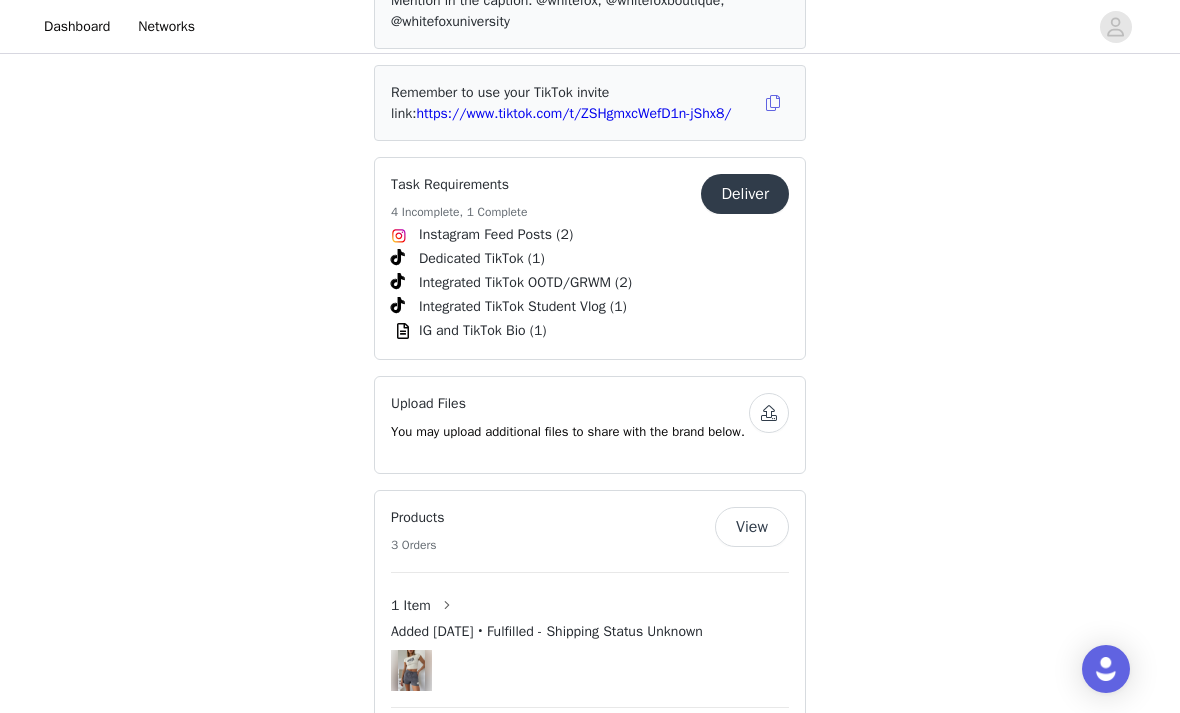 click on "View" at bounding box center (752, 527) 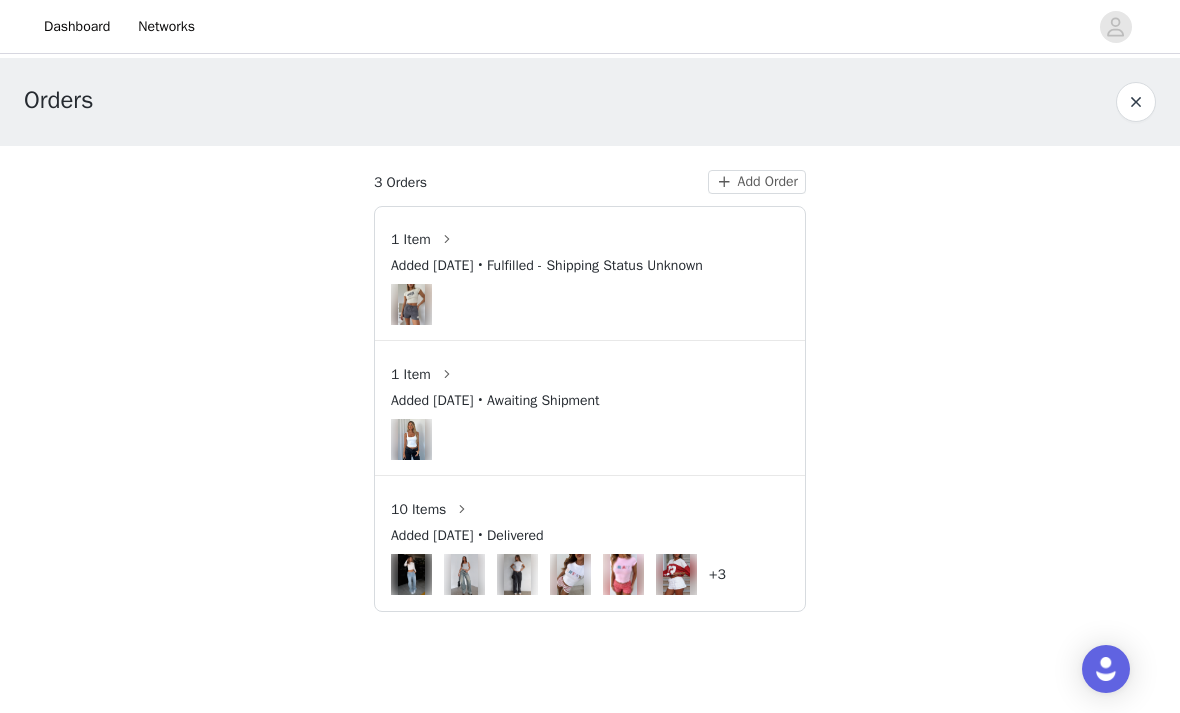 click on "Orders
3 Orders       Add Order     1 Item           Added [DATE] • Fulfilled - Shipping Status Unknown                   1 Item           Added [DATE] • Awaiting Shipment                   10 Items           Added [DATE] • Delivered                     +3" at bounding box center [590, 347] 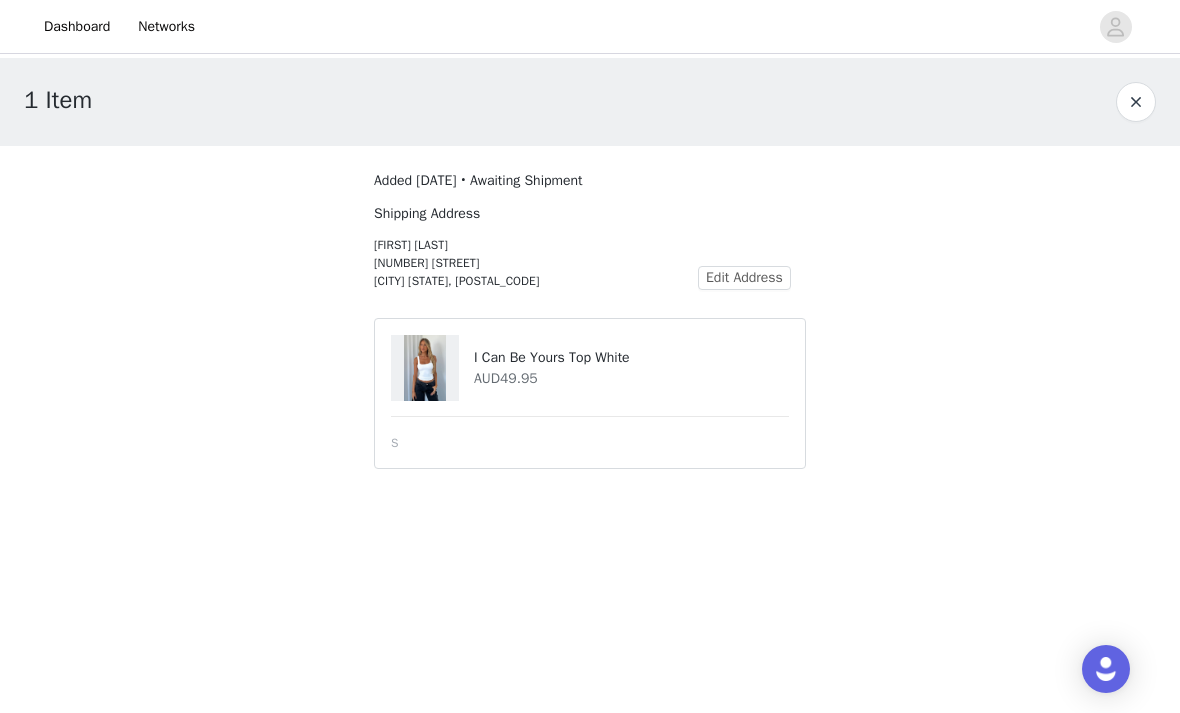 click on "I Can Be Yours Top White     AUD49.95       S" at bounding box center (590, 393) 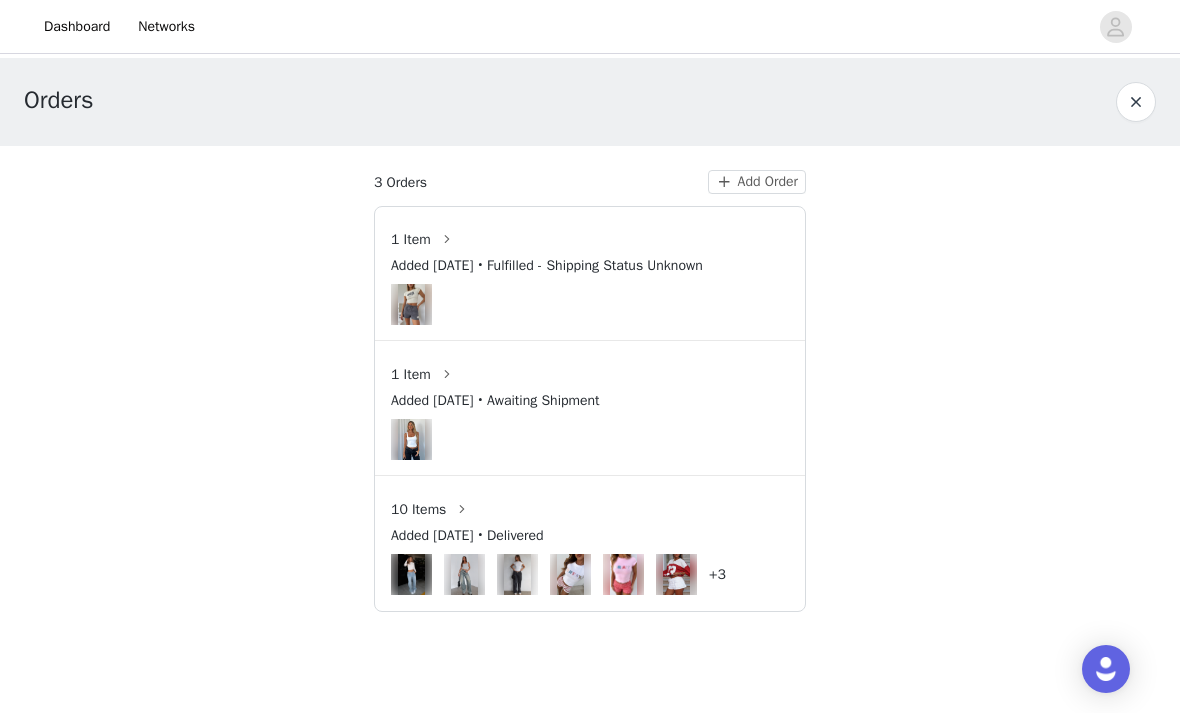 click on "1 Item" at bounding box center (590, 239) 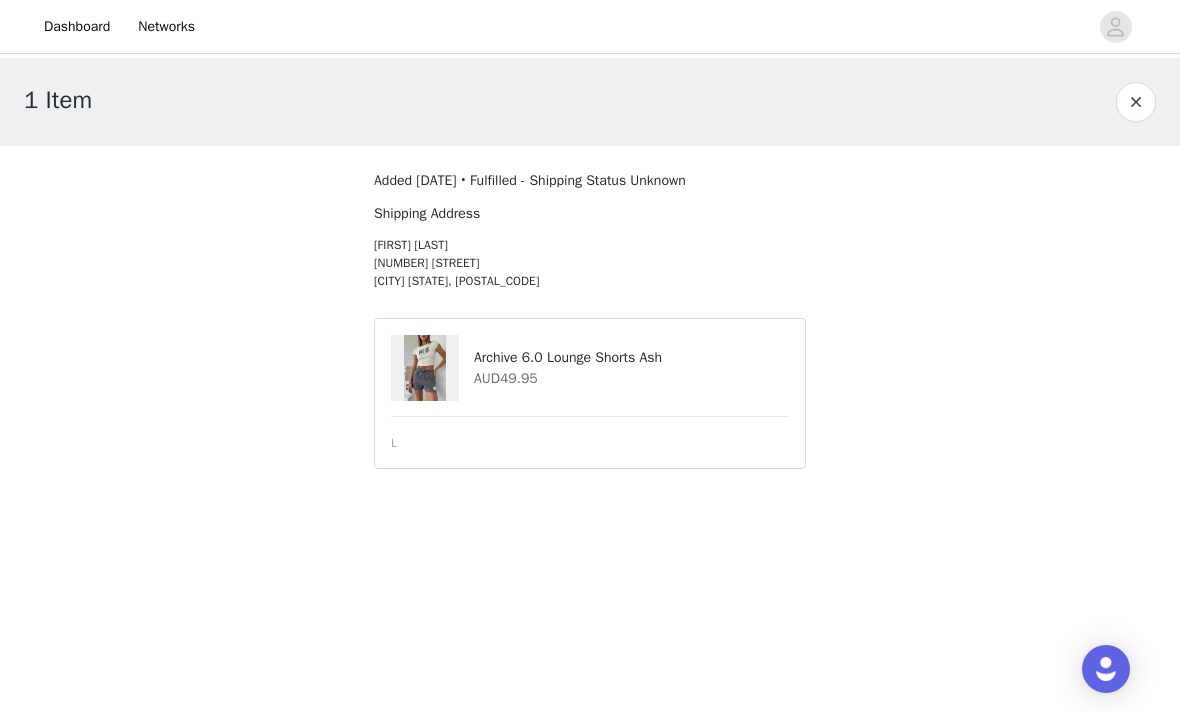 click at bounding box center [1136, 102] 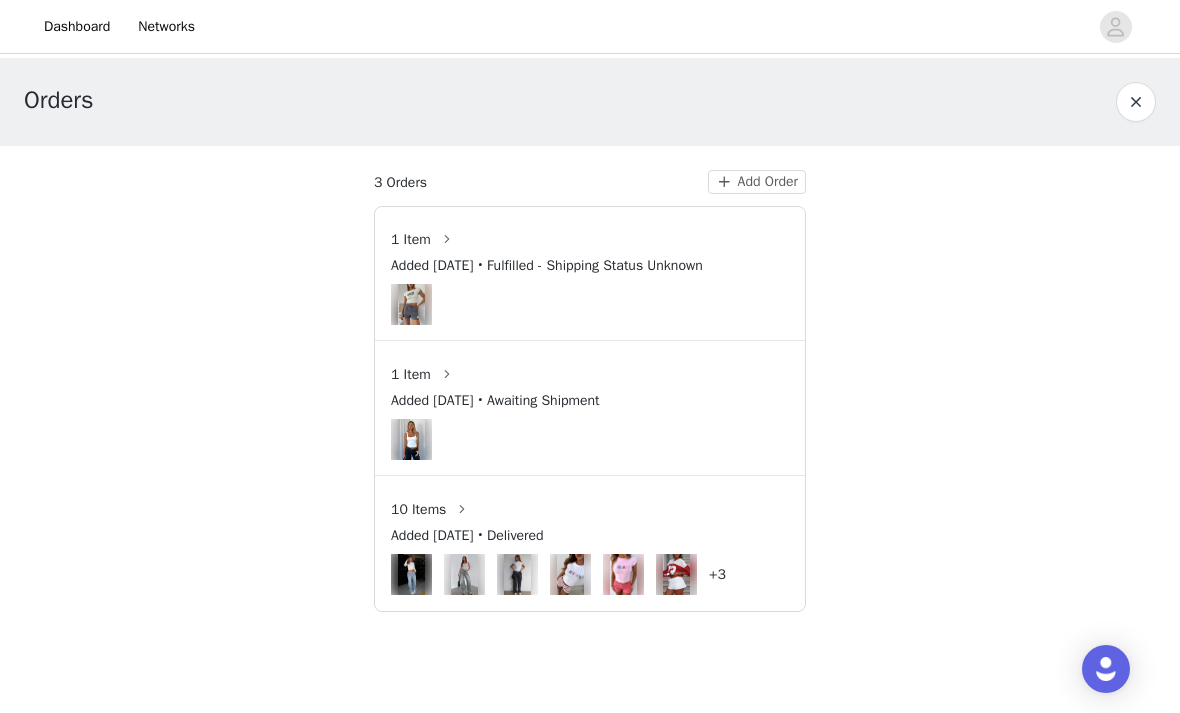 click on "1 Item" at bounding box center (590, 374) 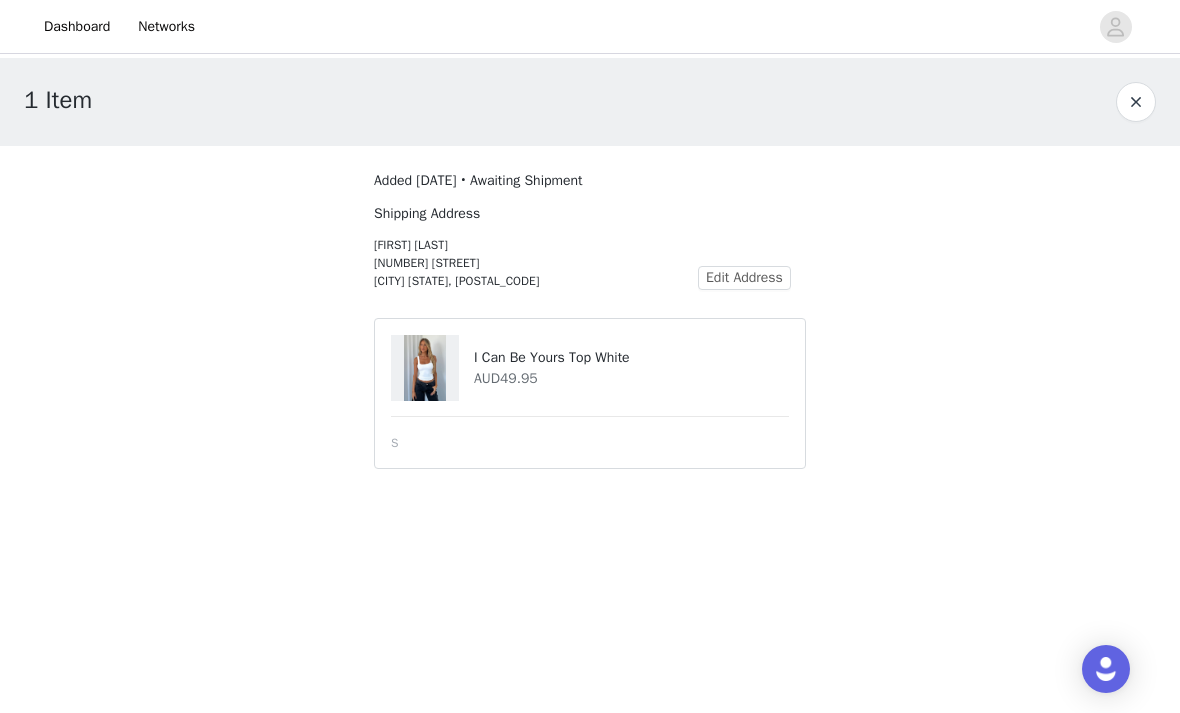 click at bounding box center [1136, 102] 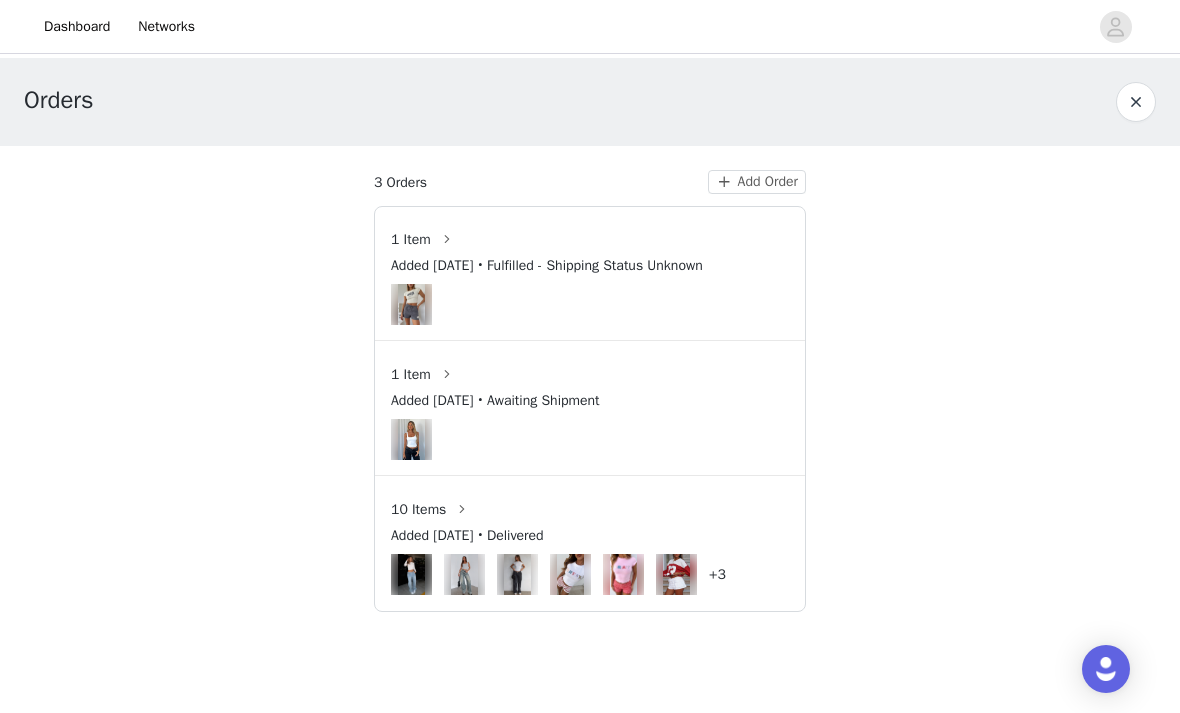 click on "Add Order" at bounding box center [757, 182] 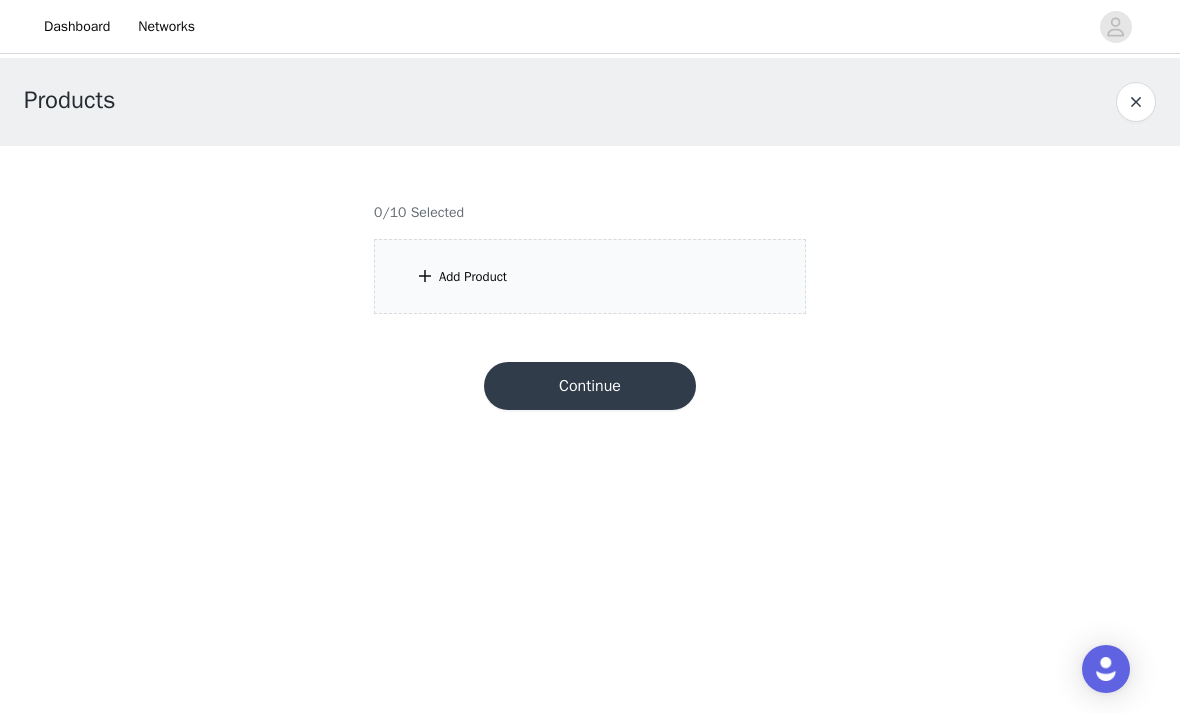 click on "Add Product" at bounding box center [590, 276] 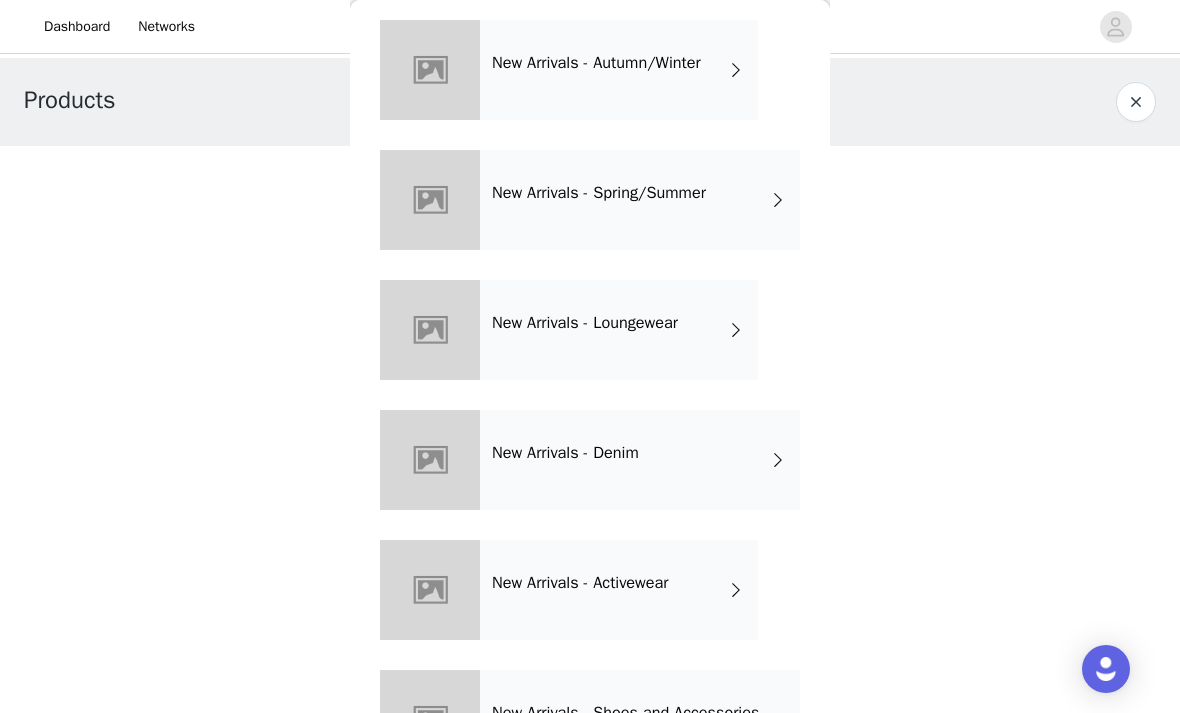 scroll, scrollTop: 93, scrollLeft: 0, axis: vertical 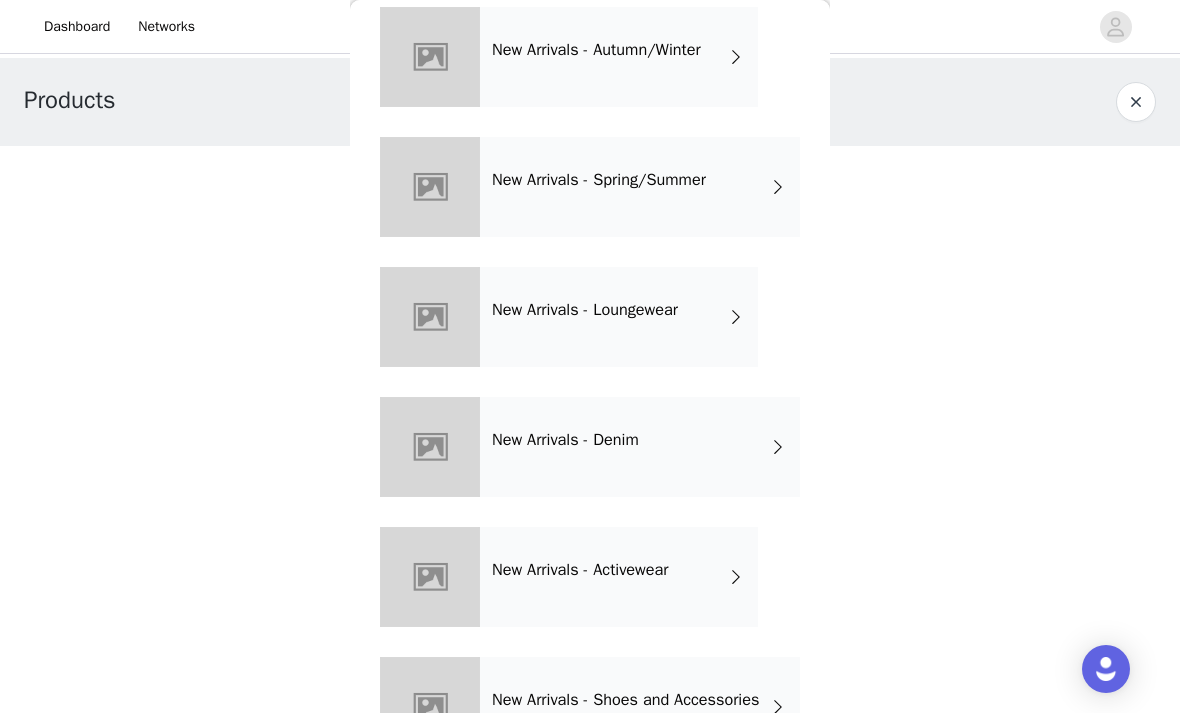 click on "New Arrivals - Loungewear" at bounding box center [619, 317] 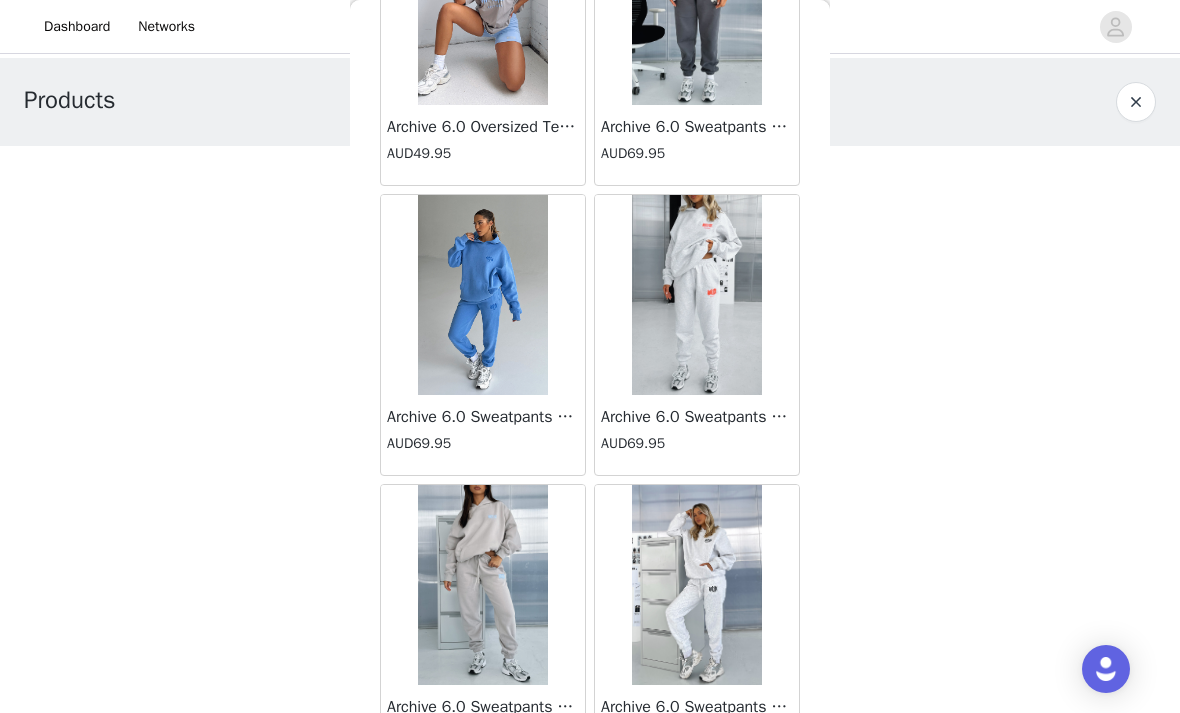 scroll, scrollTop: 1938, scrollLeft: 0, axis: vertical 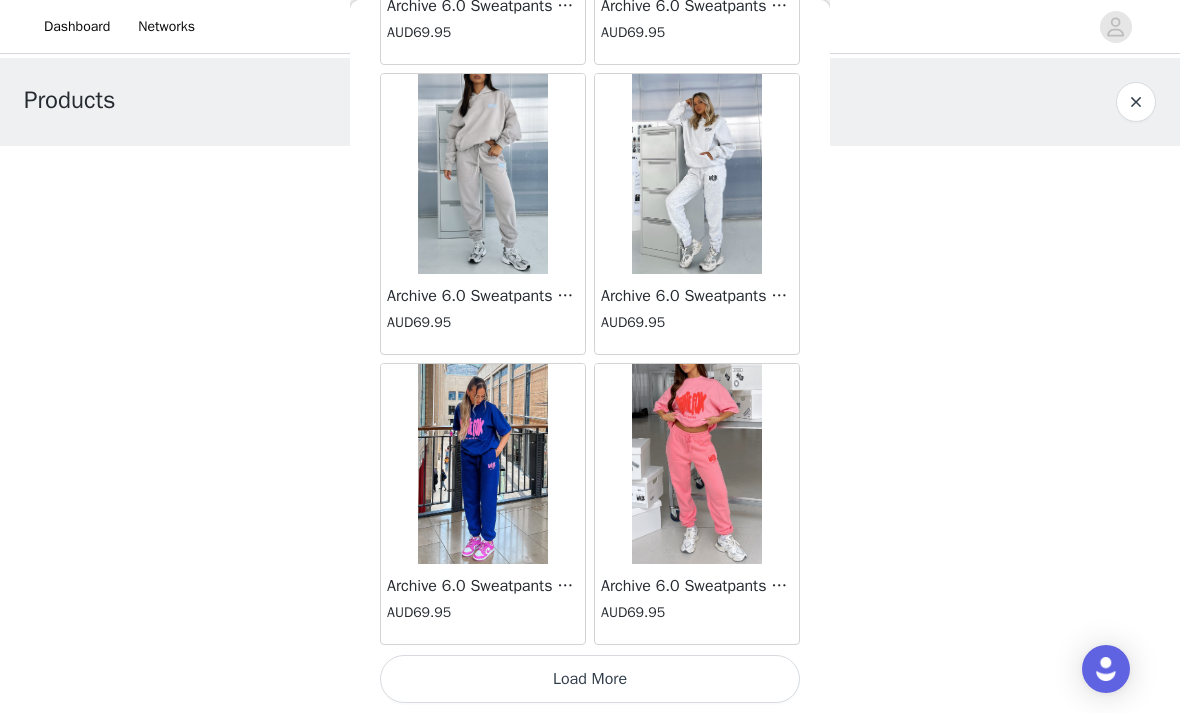 click on "Load More" at bounding box center (590, 679) 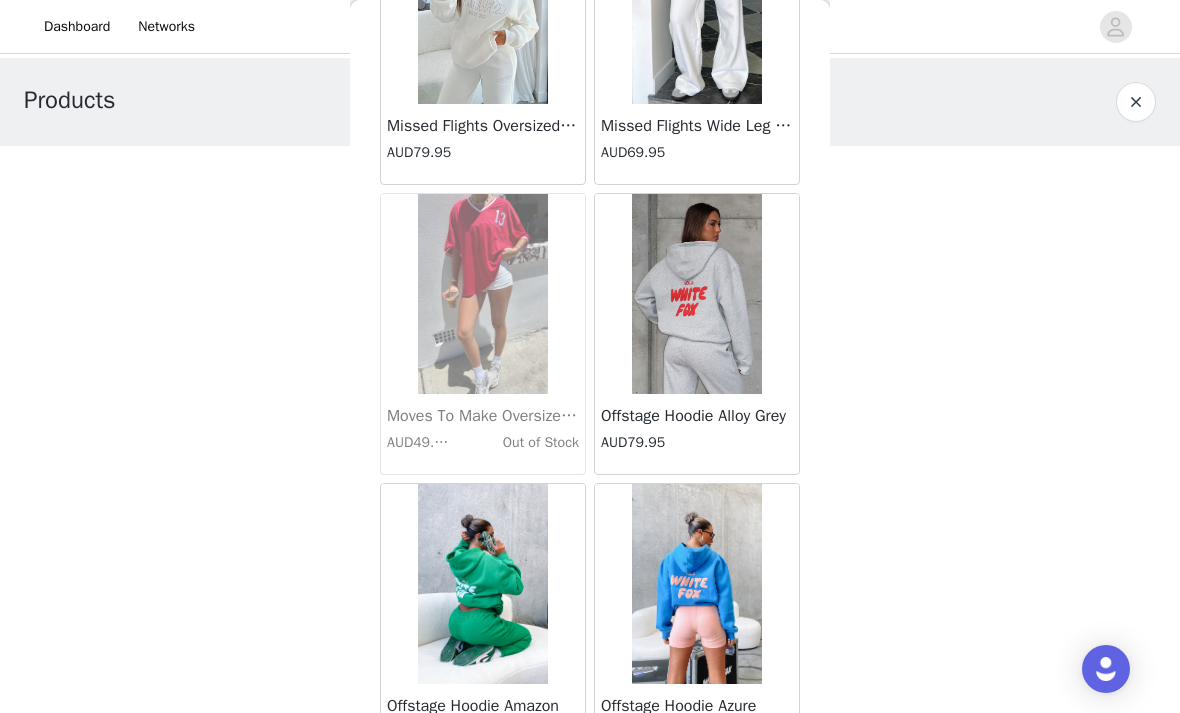 scroll, scrollTop: 5130, scrollLeft: 0, axis: vertical 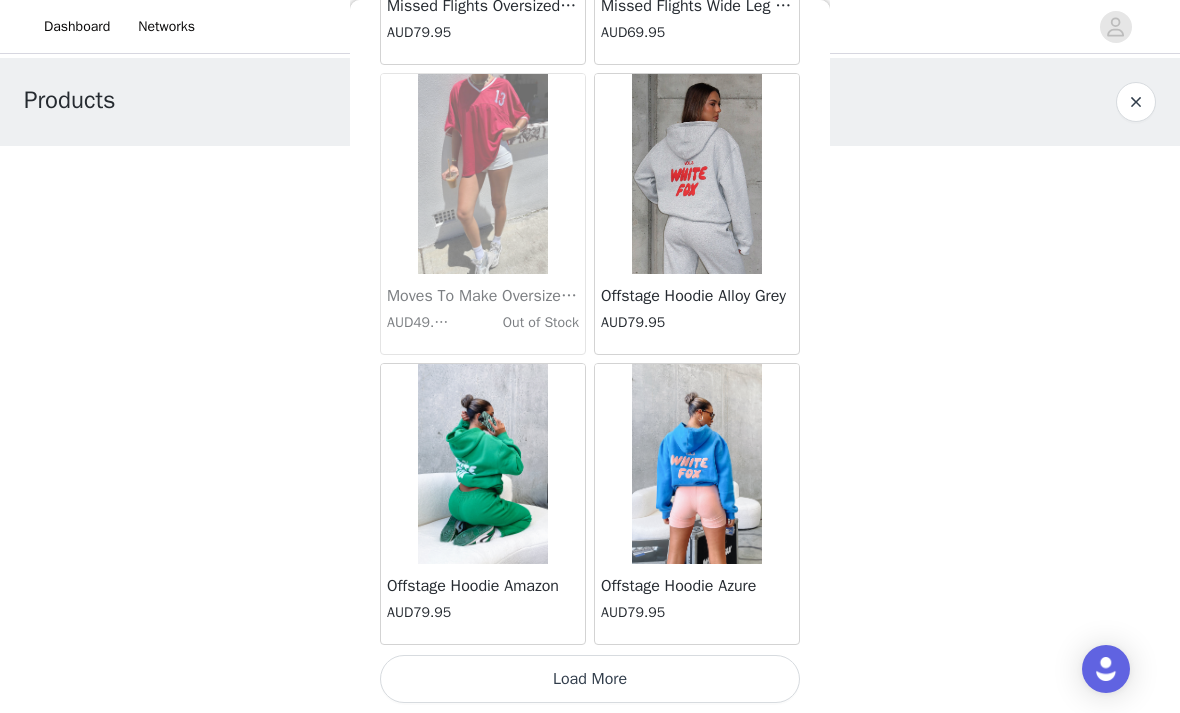 click on "Load More" at bounding box center (590, 679) 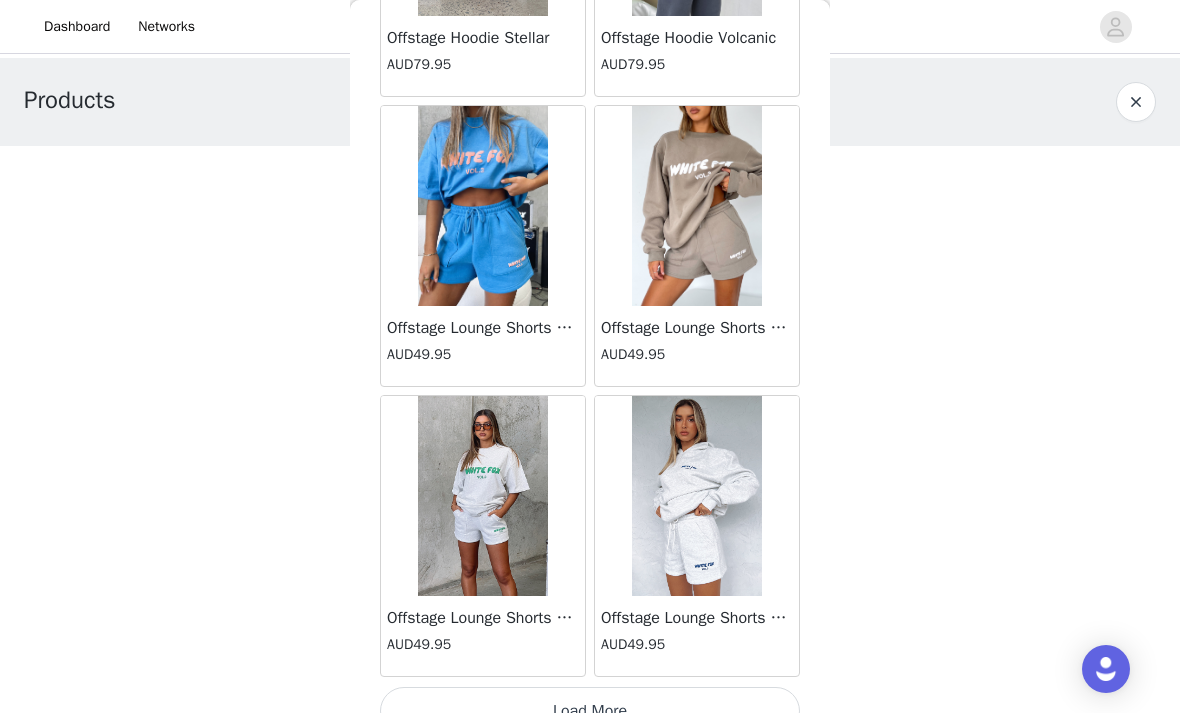 scroll, scrollTop: 8117, scrollLeft: 0, axis: vertical 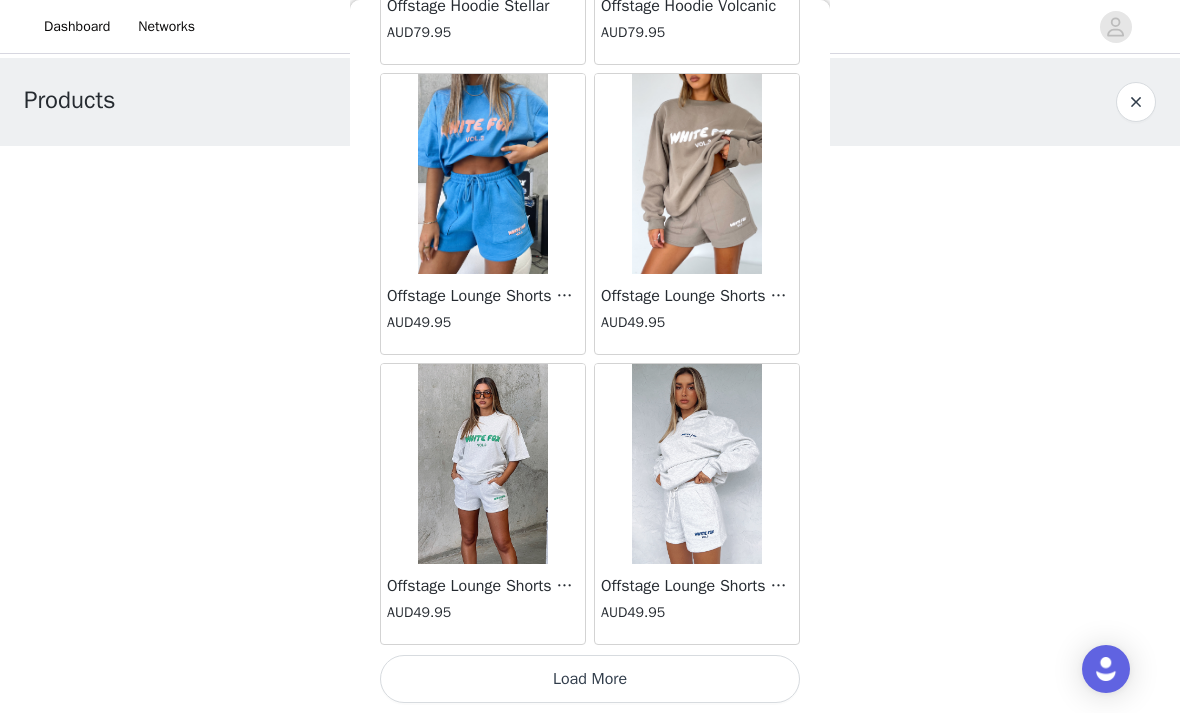 click on "Load More" at bounding box center (590, 679) 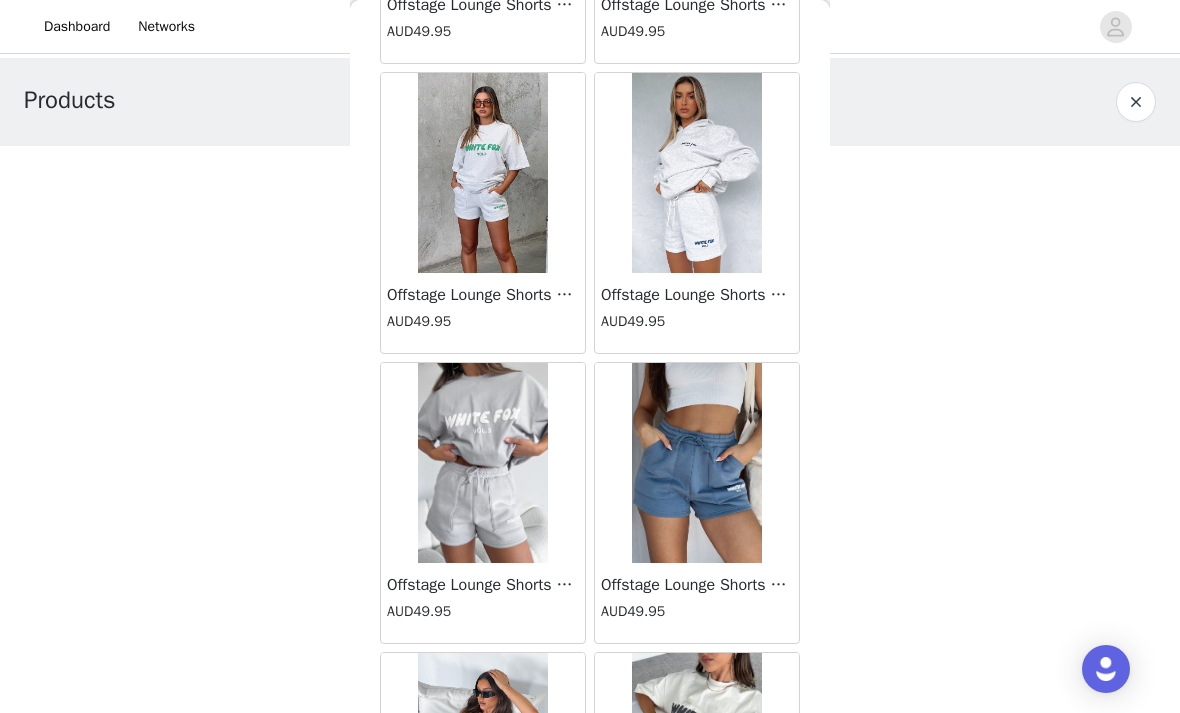 scroll, scrollTop: 8442, scrollLeft: 0, axis: vertical 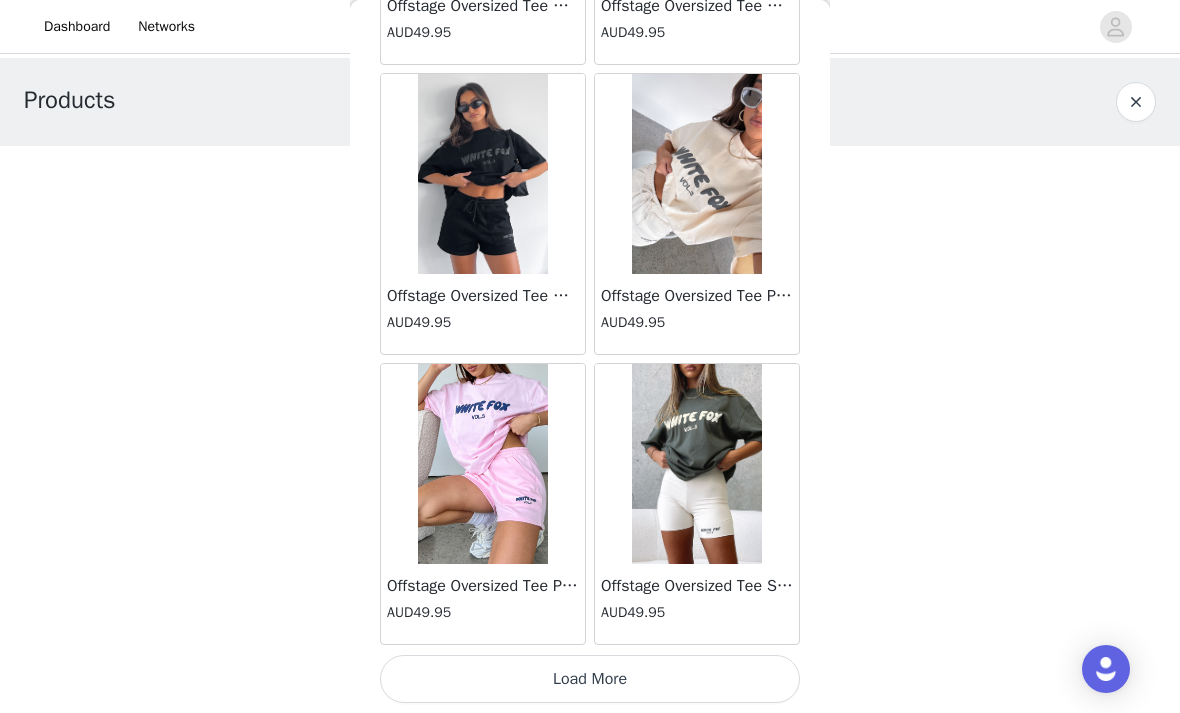 click on "Load More" at bounding box center (590, 679) 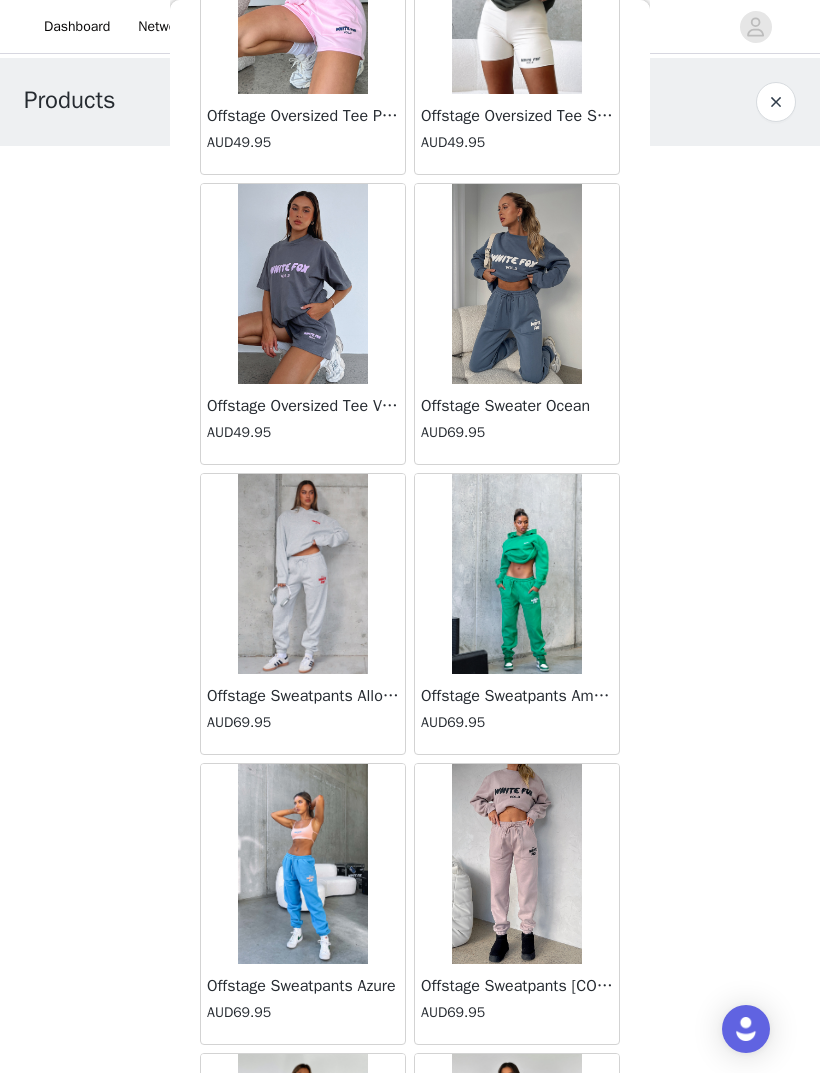 scroll, scrollTop: 11521, scrollLeft: 0, axis: vertical 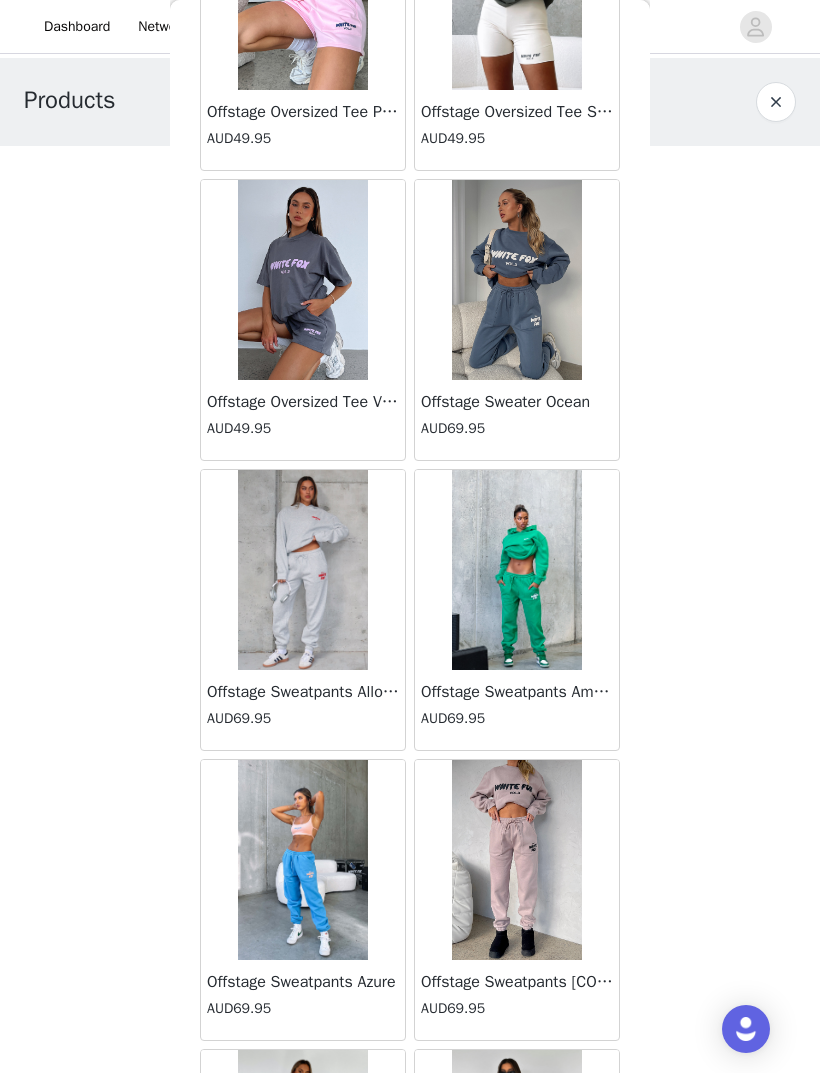 click at bounding box center (303, 570) 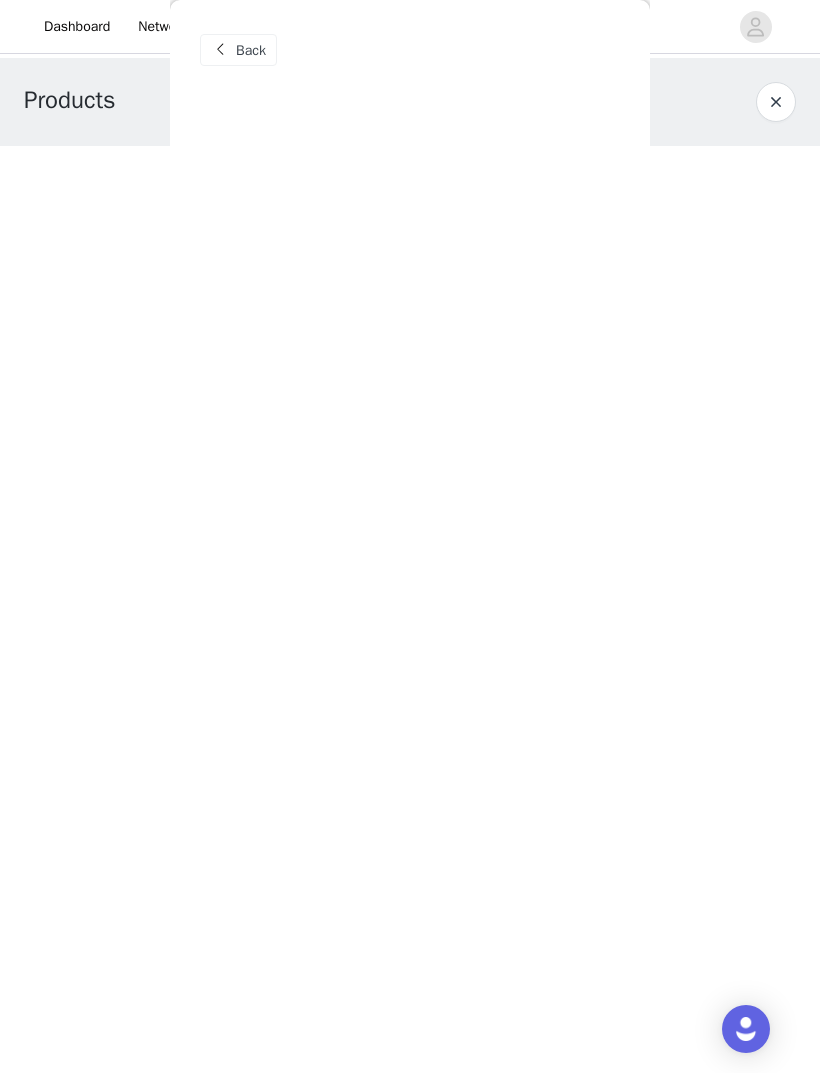 scroll, scrollTop: 0, scrollLeft: 0, axis: both 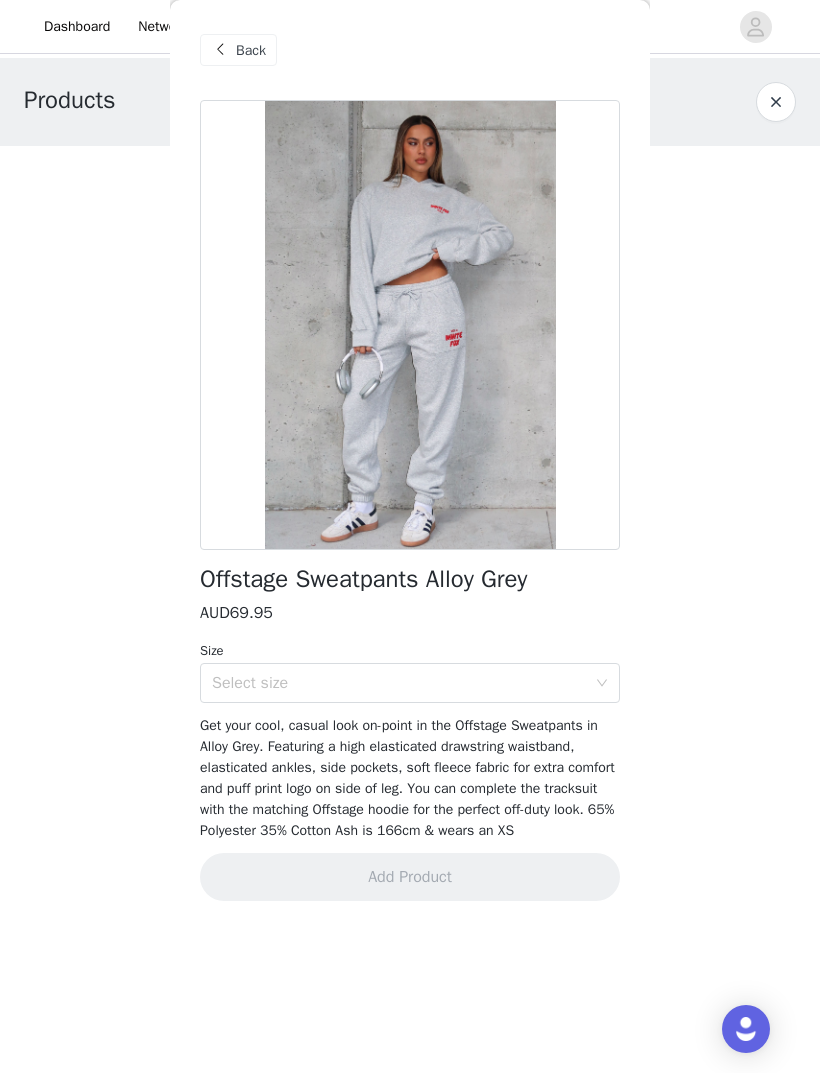 click at bounding box center [776, 102] 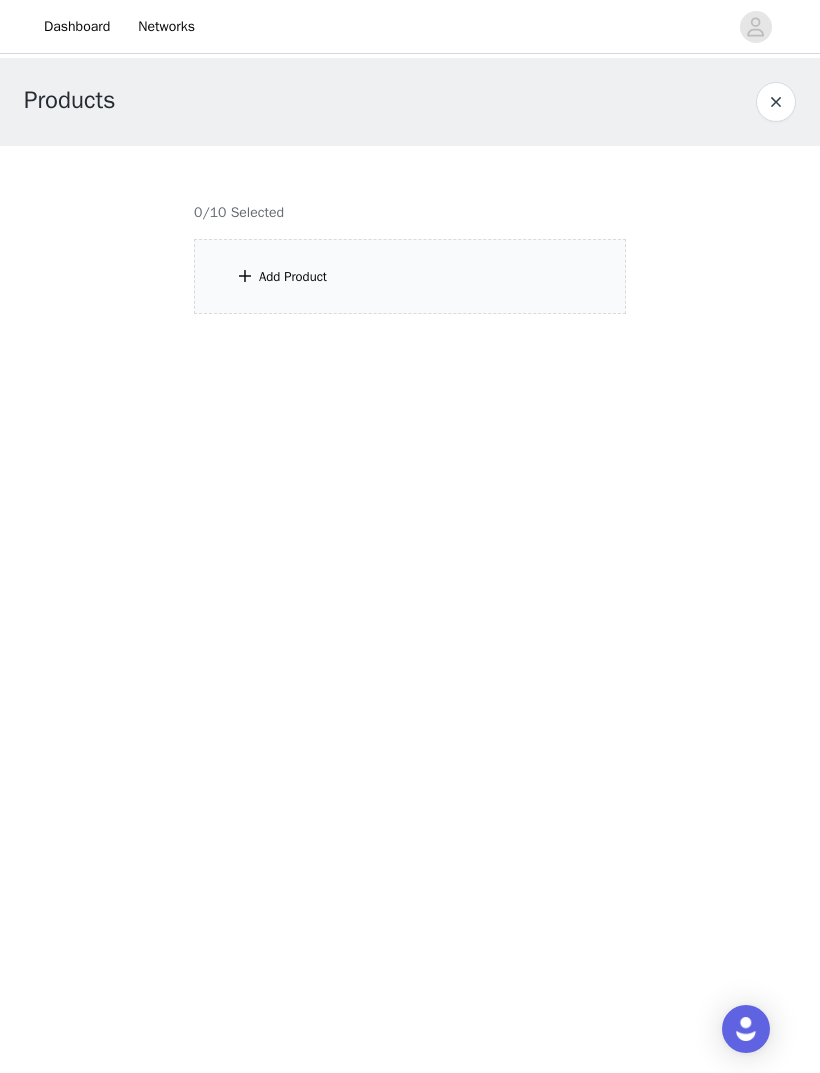 click at bounding box center [410, 242] 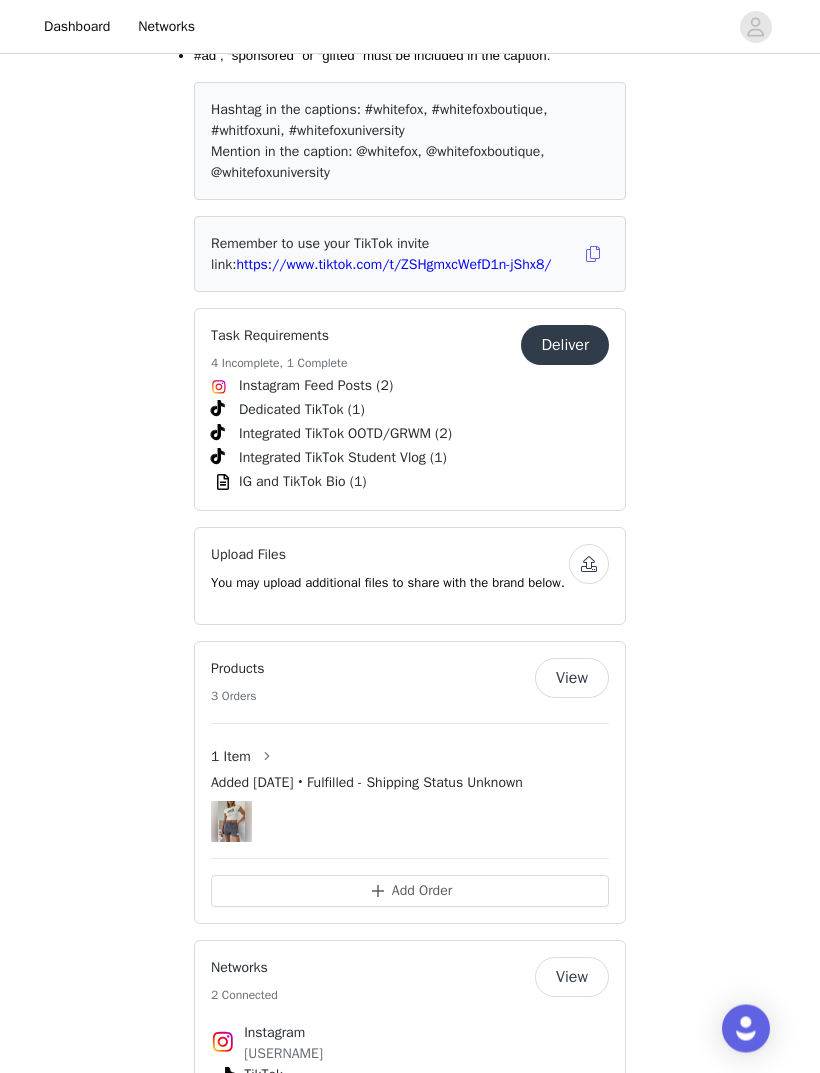 scroll, scrollTop: 2681, scrollLeft: 0, axis: vertical 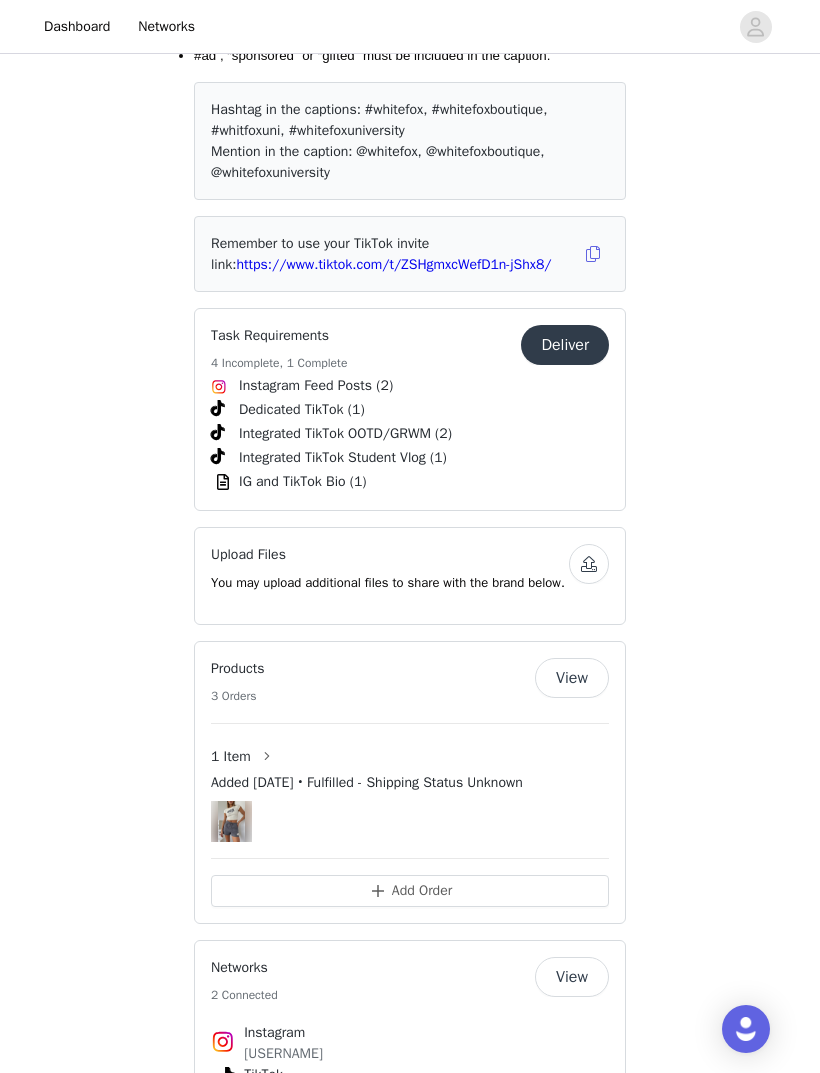 click on "Deliver" at bounding box center (565, 345) 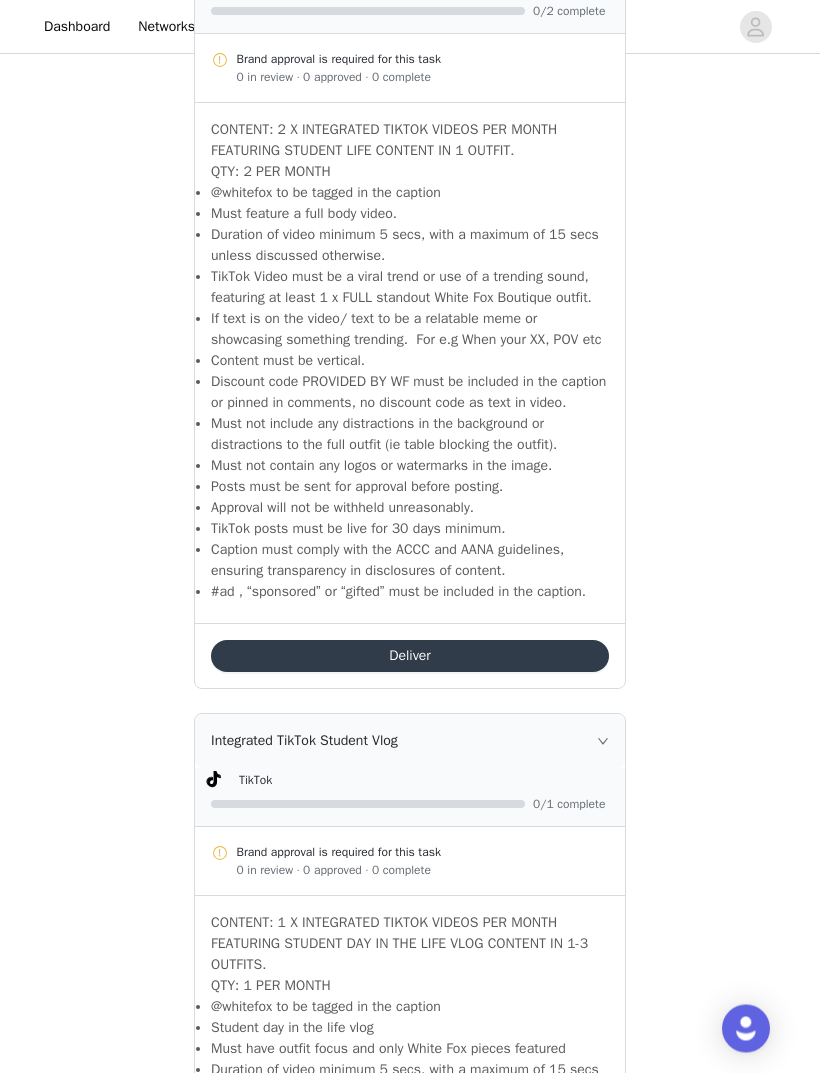 scroll, scrollTop: 2509, scrollLeft: 0, axis: vertical 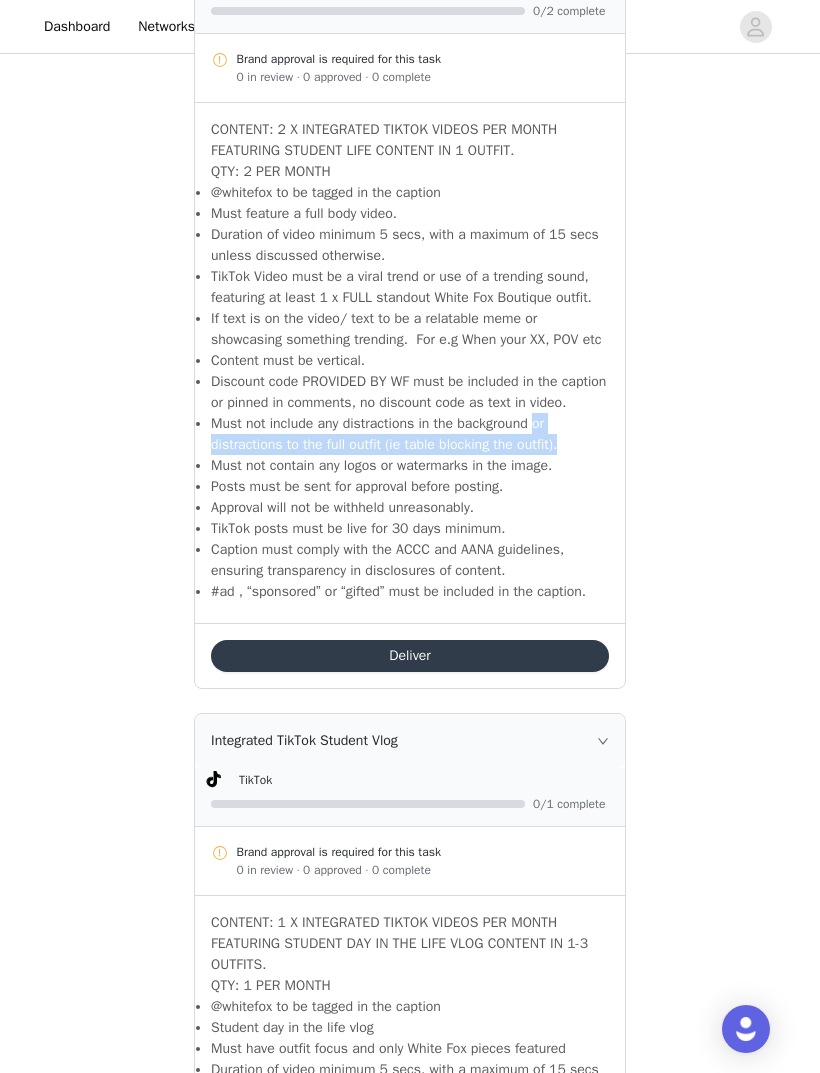 click on "Task Requirements
Back   Include the following in your post    Hashtag in the captions:    #whitefox, #whitefoxboutique, #whitfoxuni, #whitefoxuniversity    Mention in the caption:    @whitefox, @whitefoxboutique, @whitefoxuniversity
Remember to use your
TikTok invite link:
https://www.tiktok.com/t/ZSHgmxcWefD1n-jShx8/
Task Instructions   Each month you will need to create the below content and send across to White Fox for approval before posting.
2 x IG Posts 2 x TikTok Hauls 2 x Integrated TikToks   UWF Content Brief     PDF   UWF Welcome Pack and Guide 2025.pdf           Your Tasks     Instagram Feed Posts     Instagram Post     1/2 complete
Brand approval is required for this task
QTY: 2 X PER MONTH" at bounding box center [410, -288] 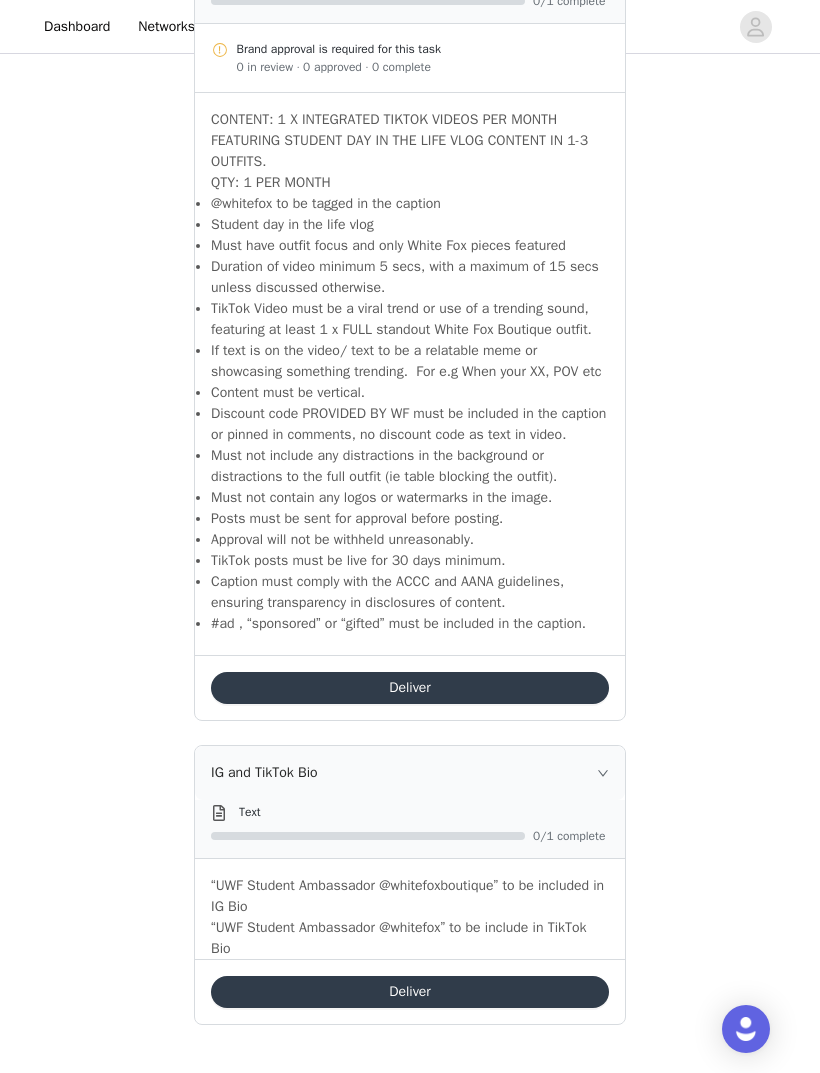scroll, scrollTop: 3371, scrollLeft: 0, axis: vertical 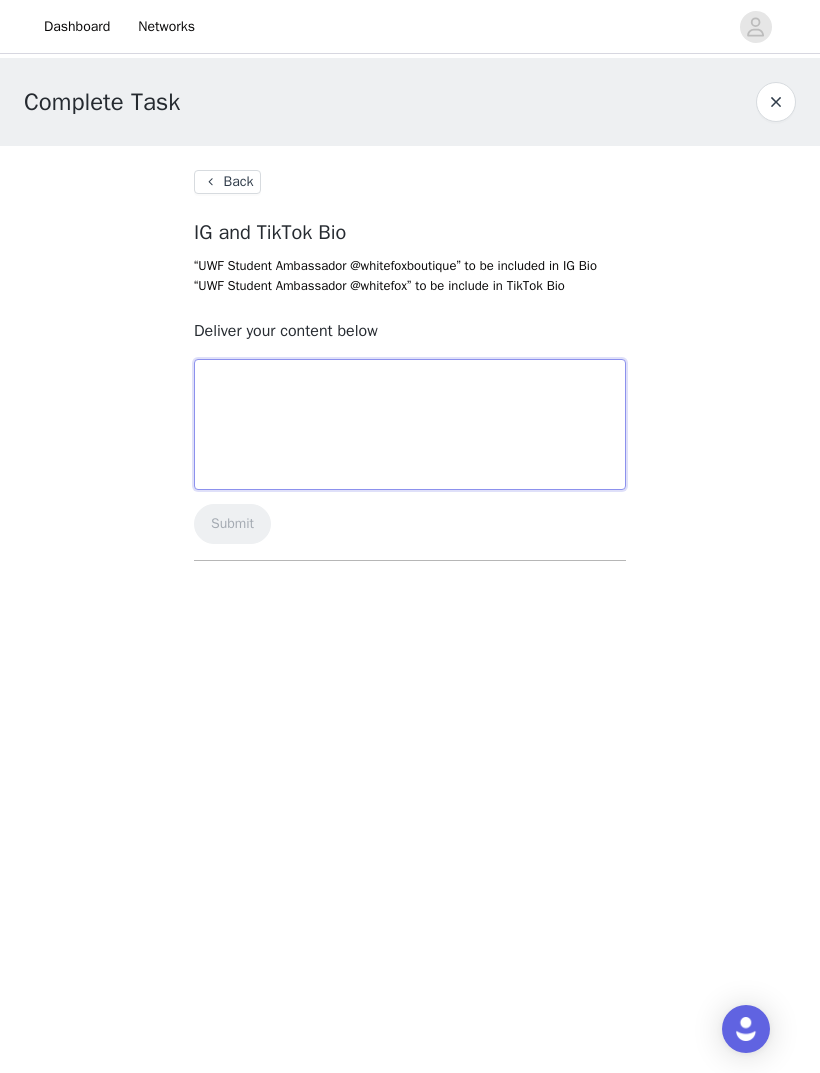 click at bounding box center (410, 424) 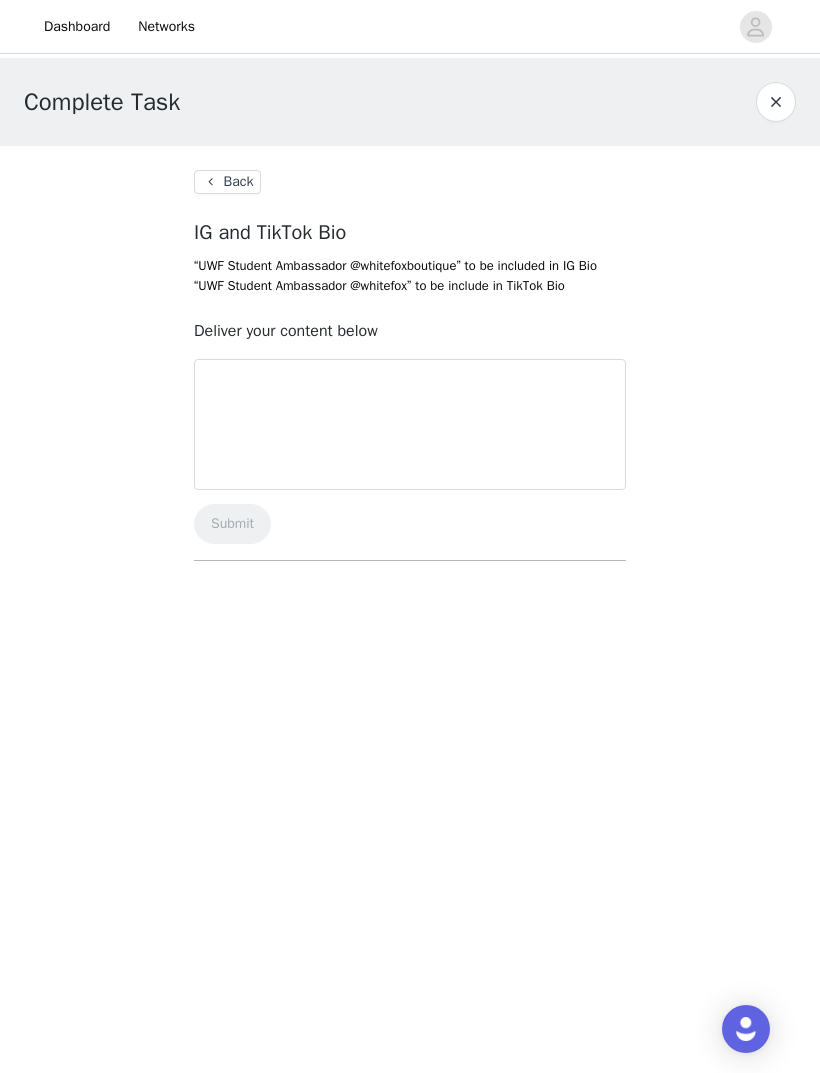 click on "Back" at bounding box center (227, 182) 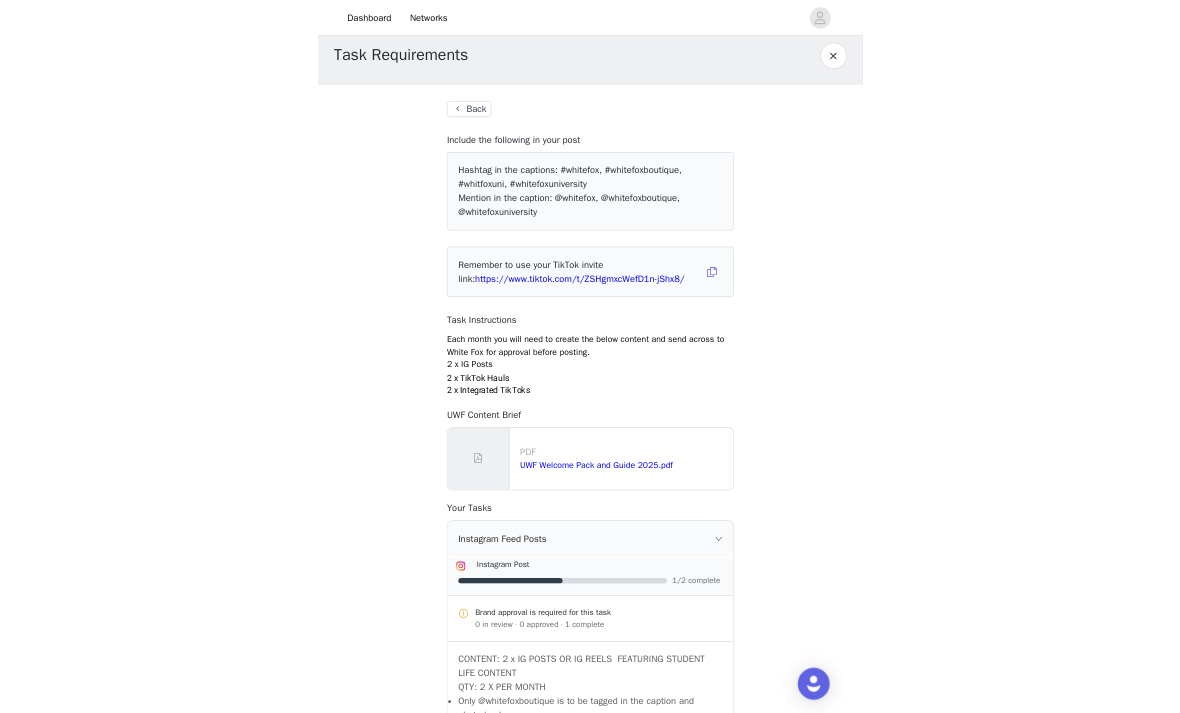scroll, scrollTop: 0, scrollLeft: 0, axis: both 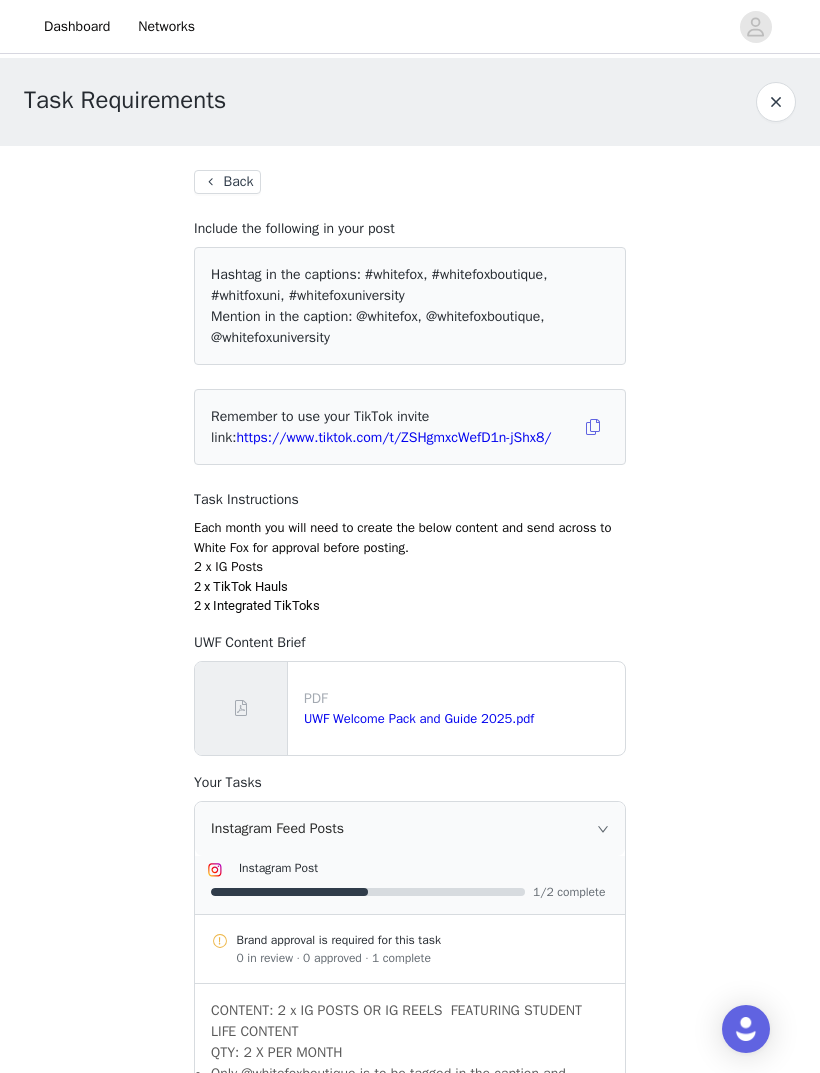 click on "https://www.tiktok.com/t/ZSHgmxcWefD1n-jShx8/" at bounding box center [393, 437] 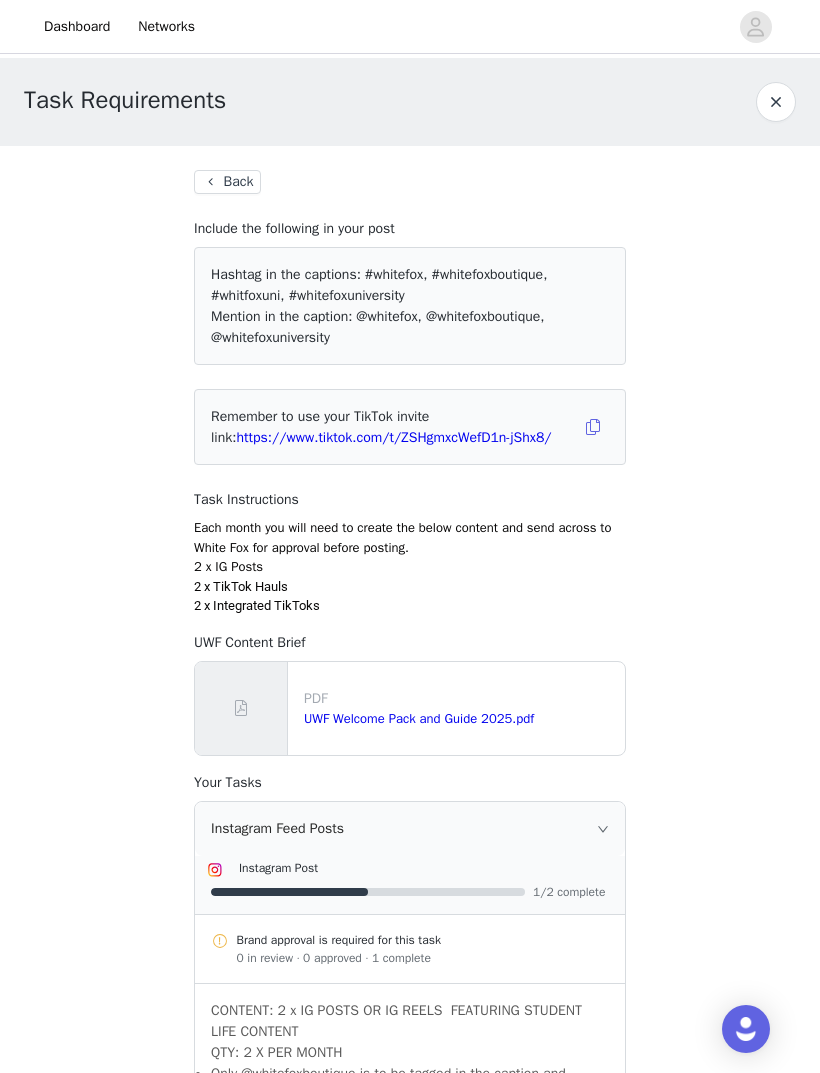 click on "https://www.tiktok.com/t/ZSHgmxcWefD1n-jShx8/" at bounding box center [393, 437] 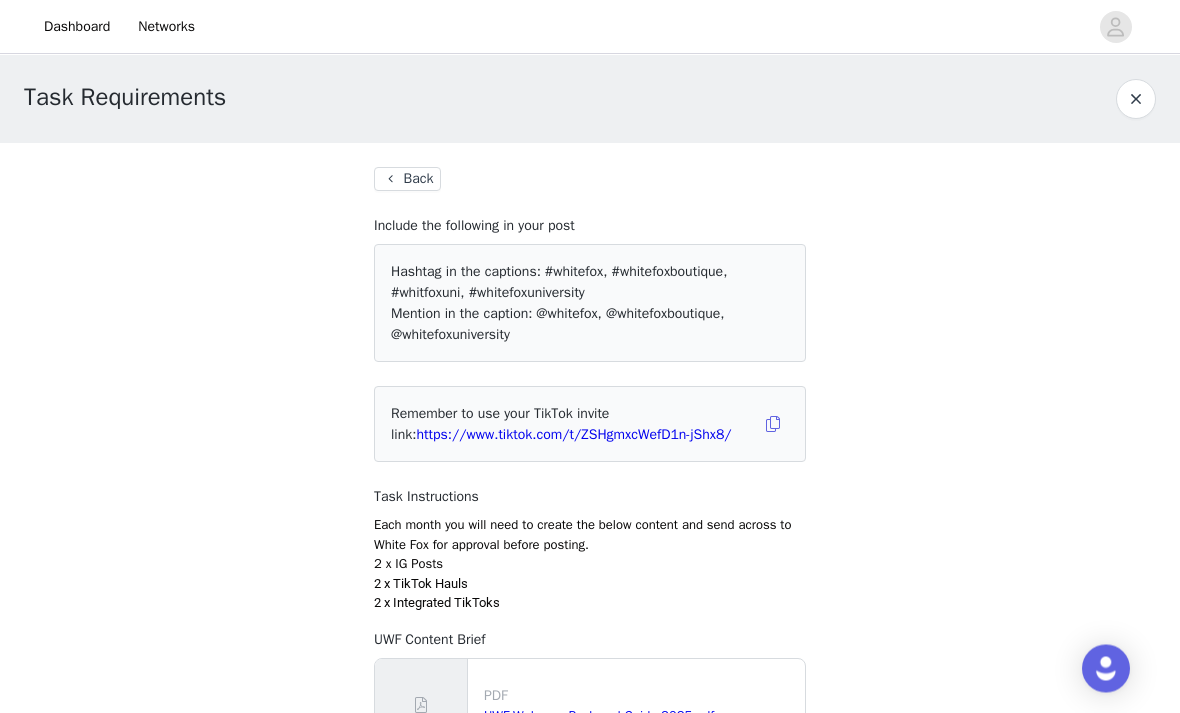 scroll, scrollTop: 0, scrollLeft: 0, axis: both 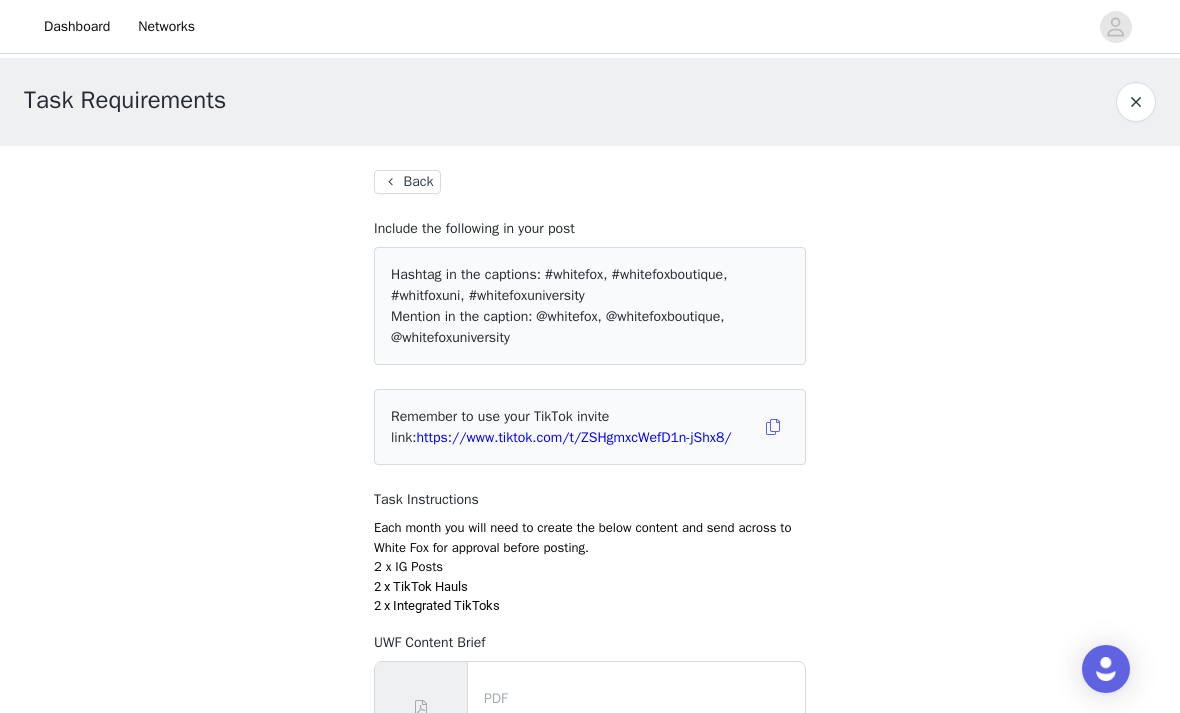 click on "Back" at bounding box center [407, 182] 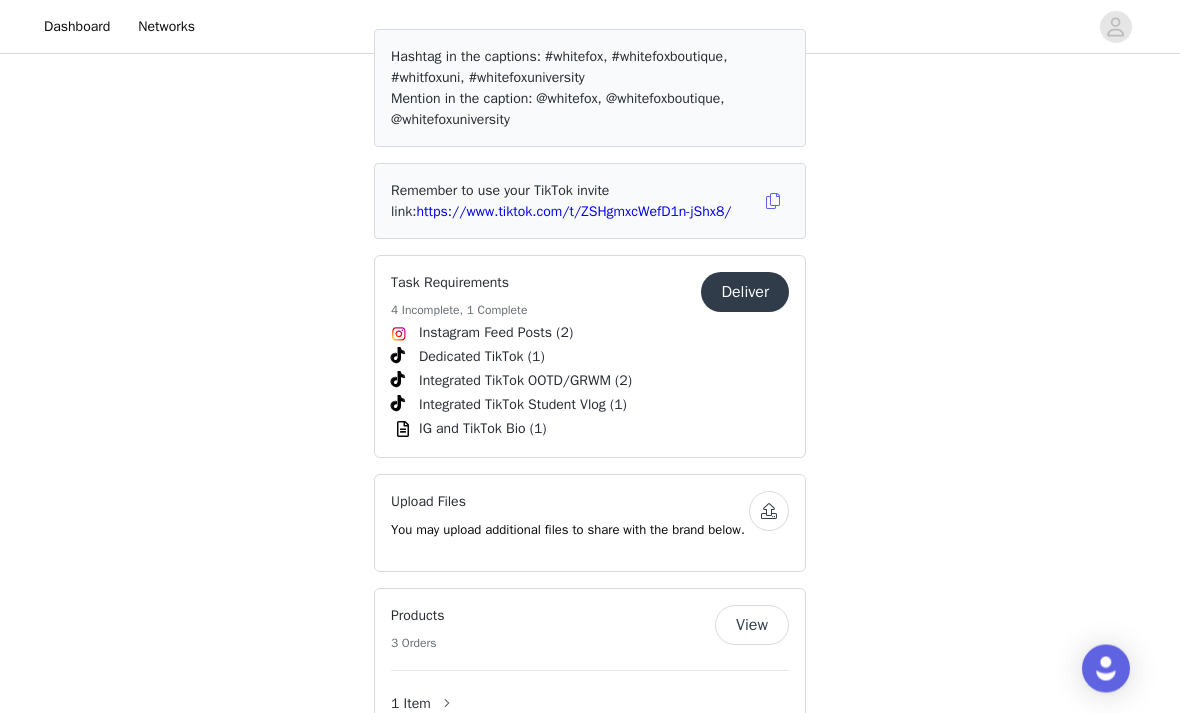 scroll, scrollTop: 2734, scrollLeft: 0, axis: vertical 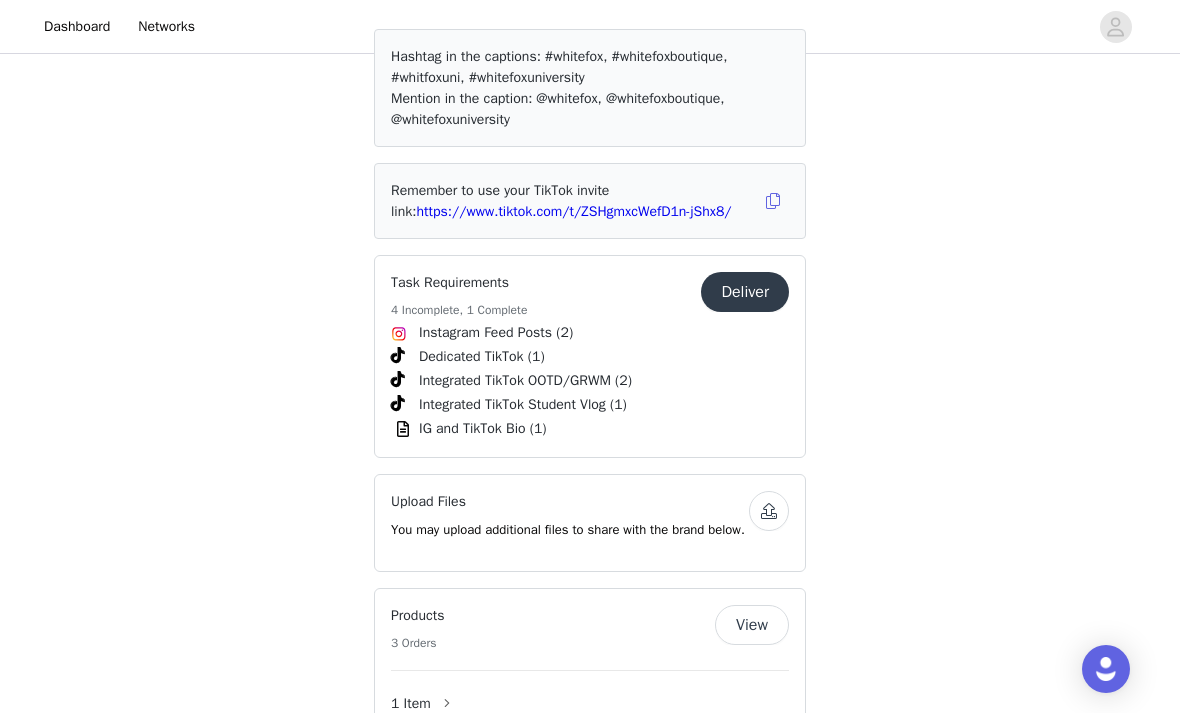click on "View" at bounding box center (752, 625) 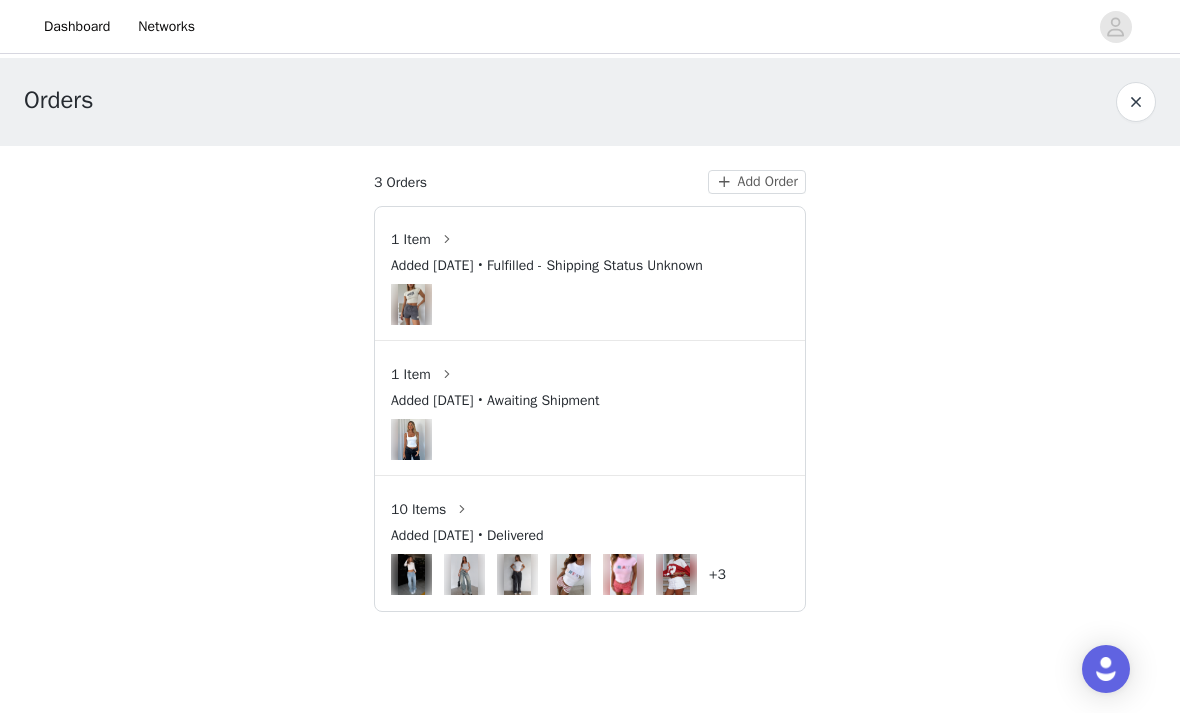 click on "Add Order" at bounding box center (757, 182) 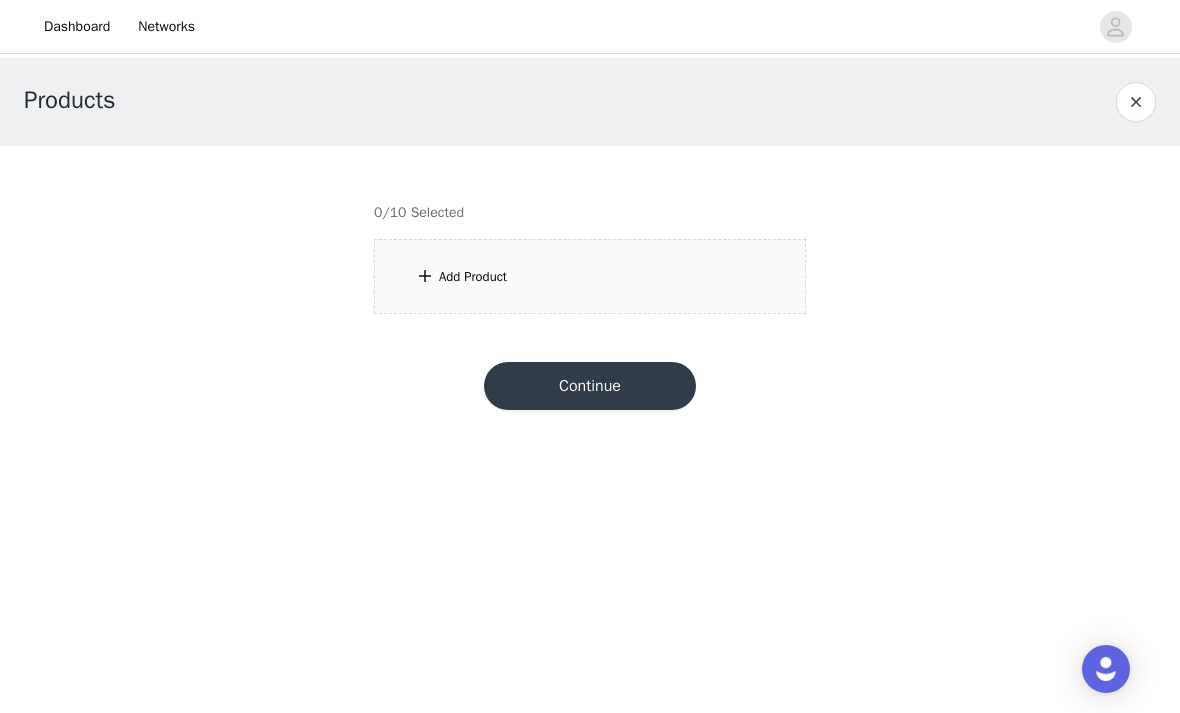 click on "Add Product" at bounding box center (590, 276) 